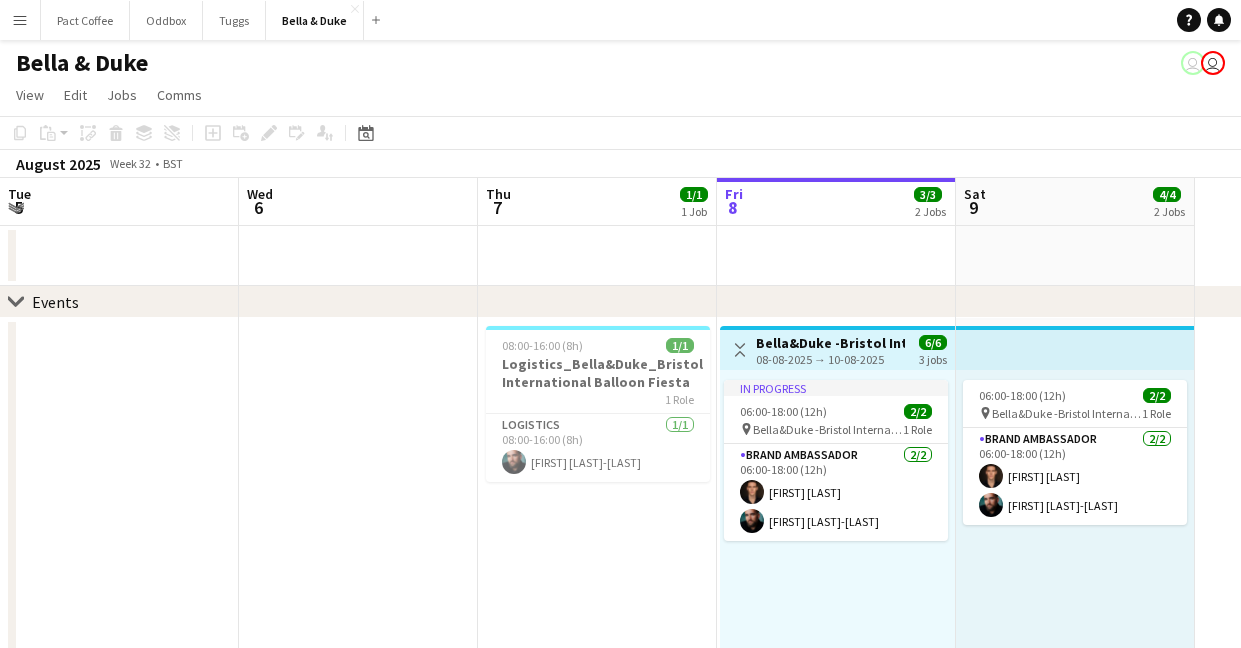 scroll, scrollTop: 0, scrollLeft: 0, axis: both 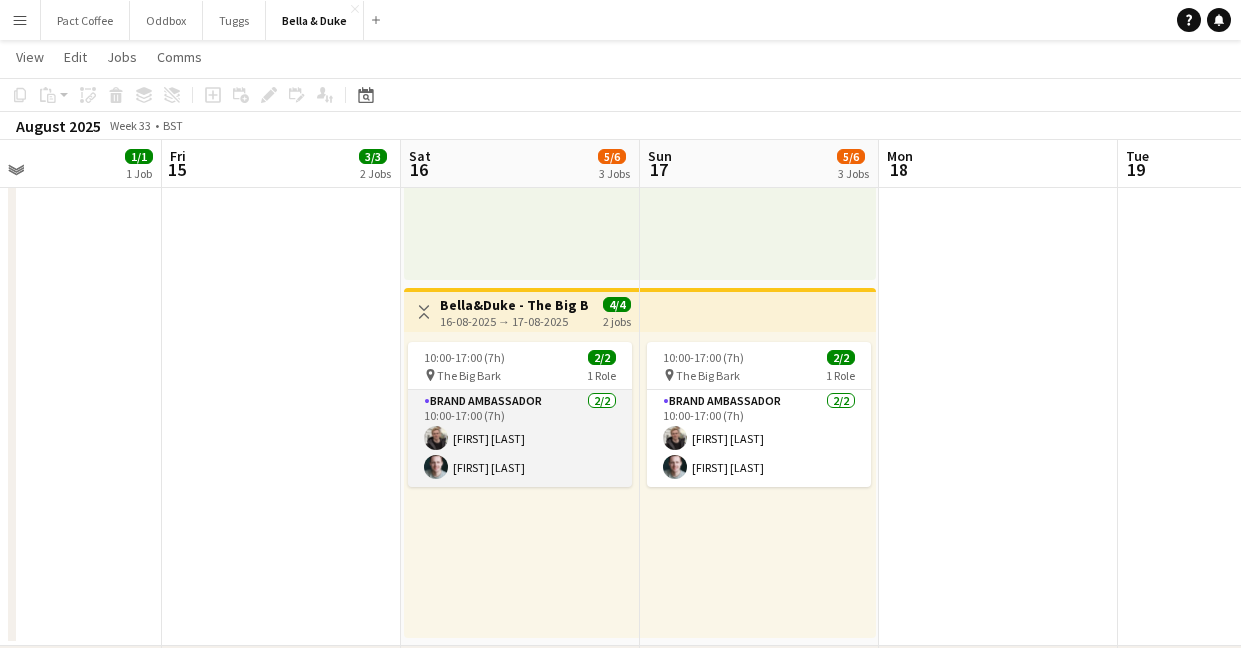 click on "Brand Ambassador   2/2   [TIME] [TIME]
[FIRST] [LAST] [FIRST] [LAST]" at bounding box center (520, 438) 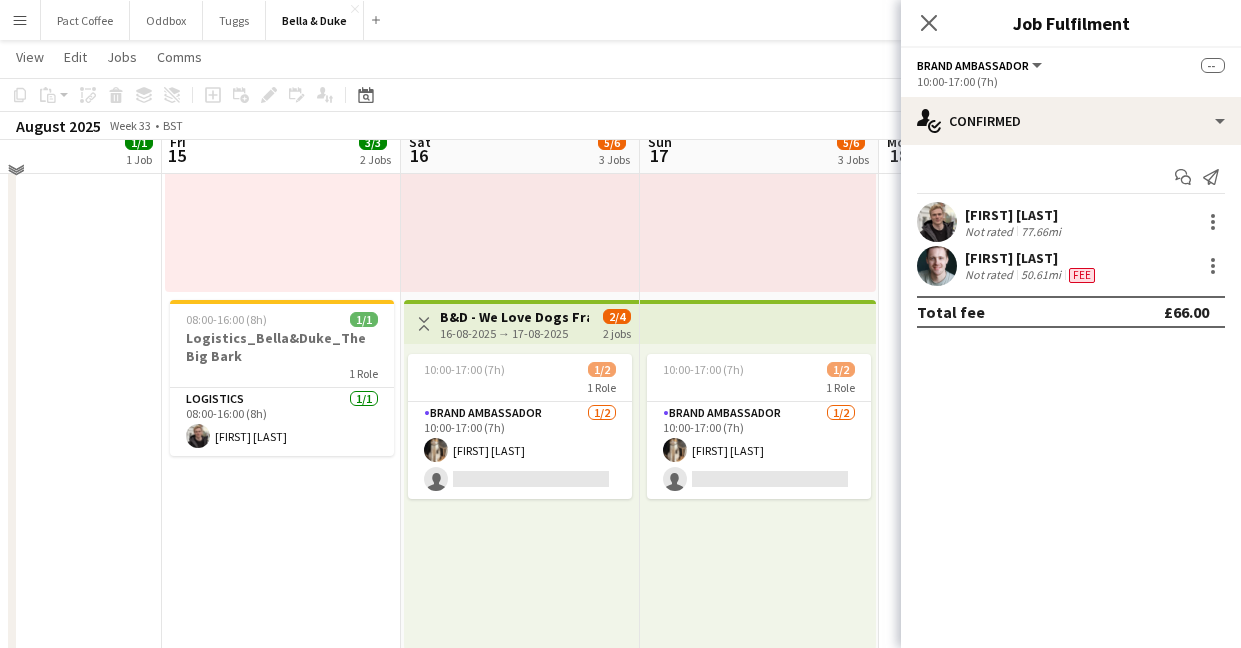 scroll, scrollTop: 361, scrollLeft: 0, axis: vertical 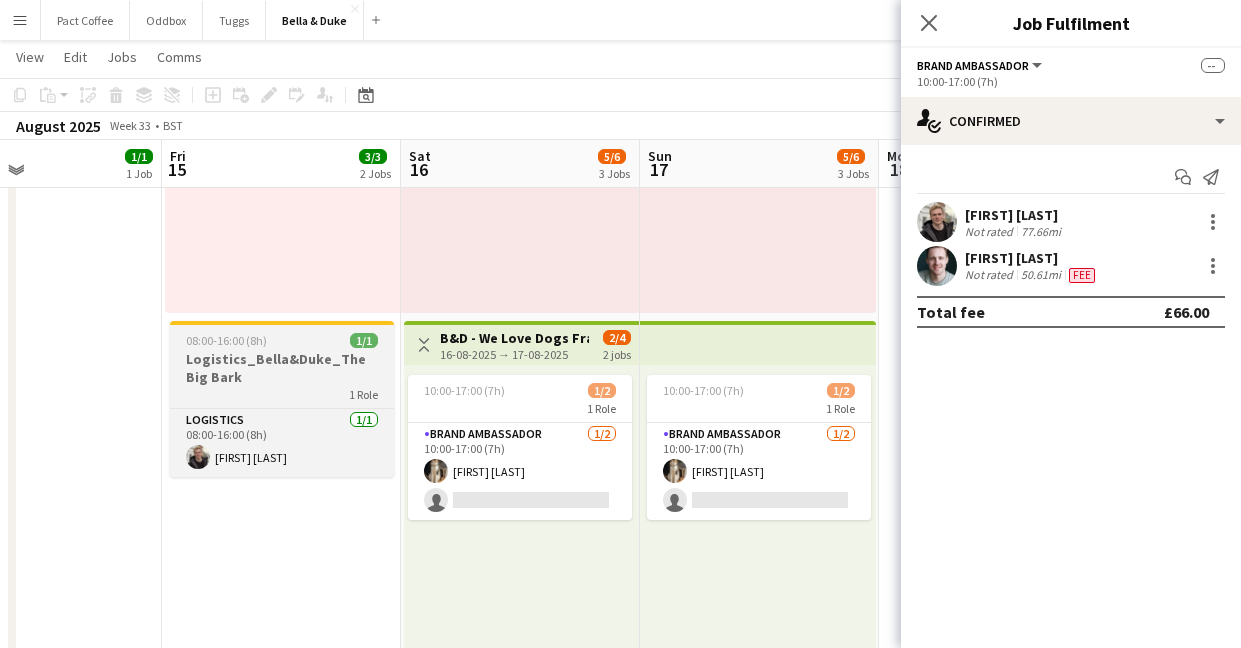 click on "1 Role" at bounding box center [282, 394] 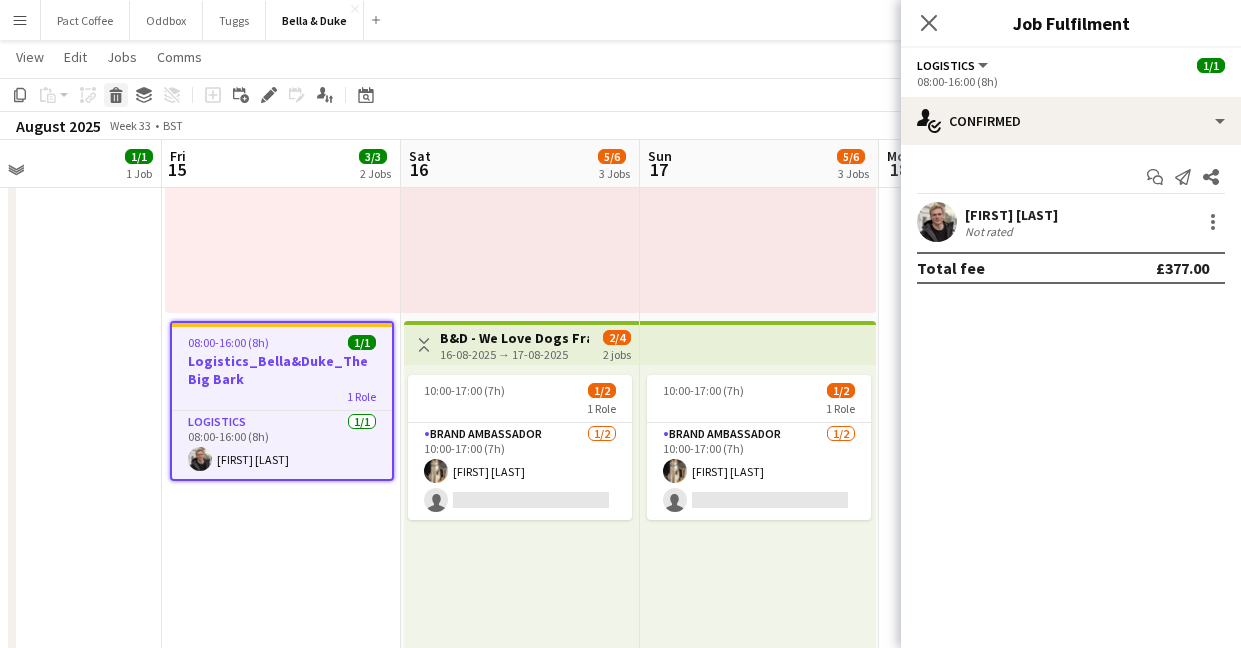 click on "Delete" 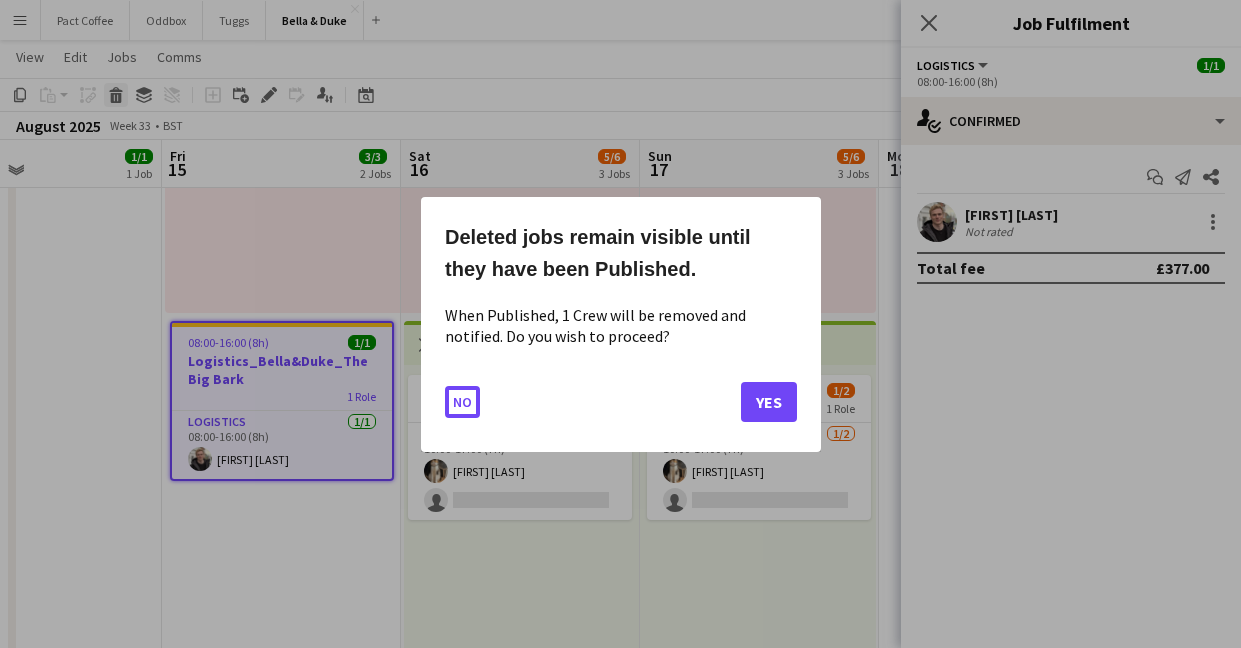 scroll, scrollTop: 0, scrollLeft: 0, axis: both 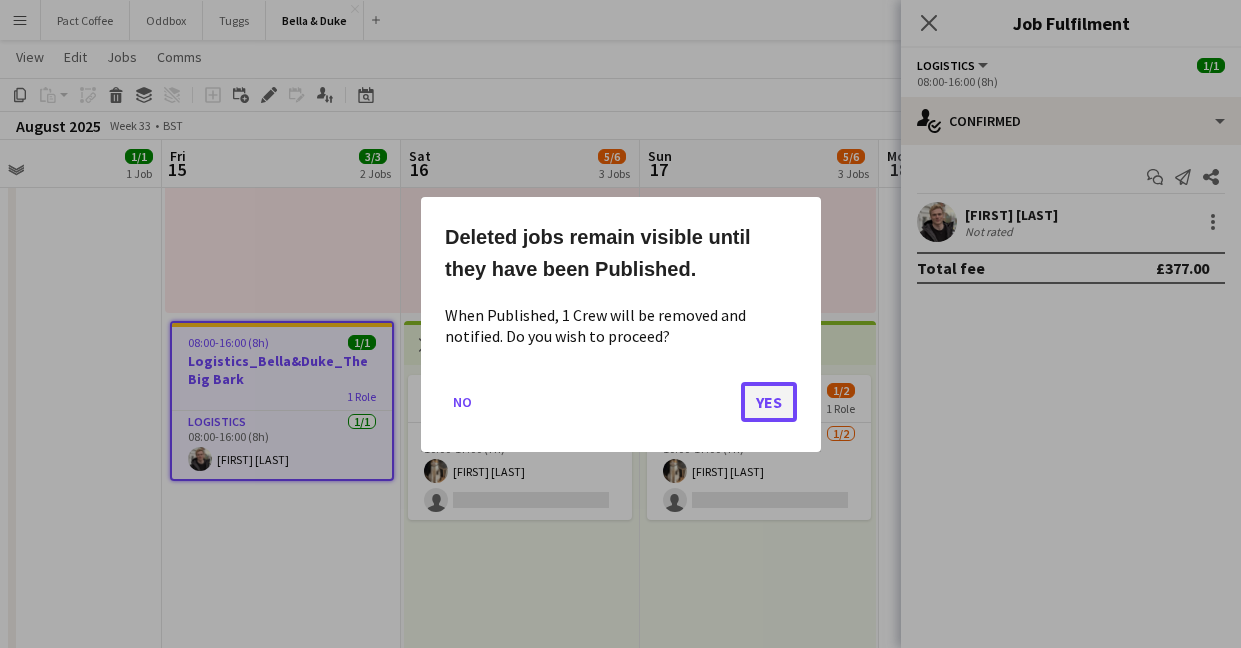 click on "Yes" 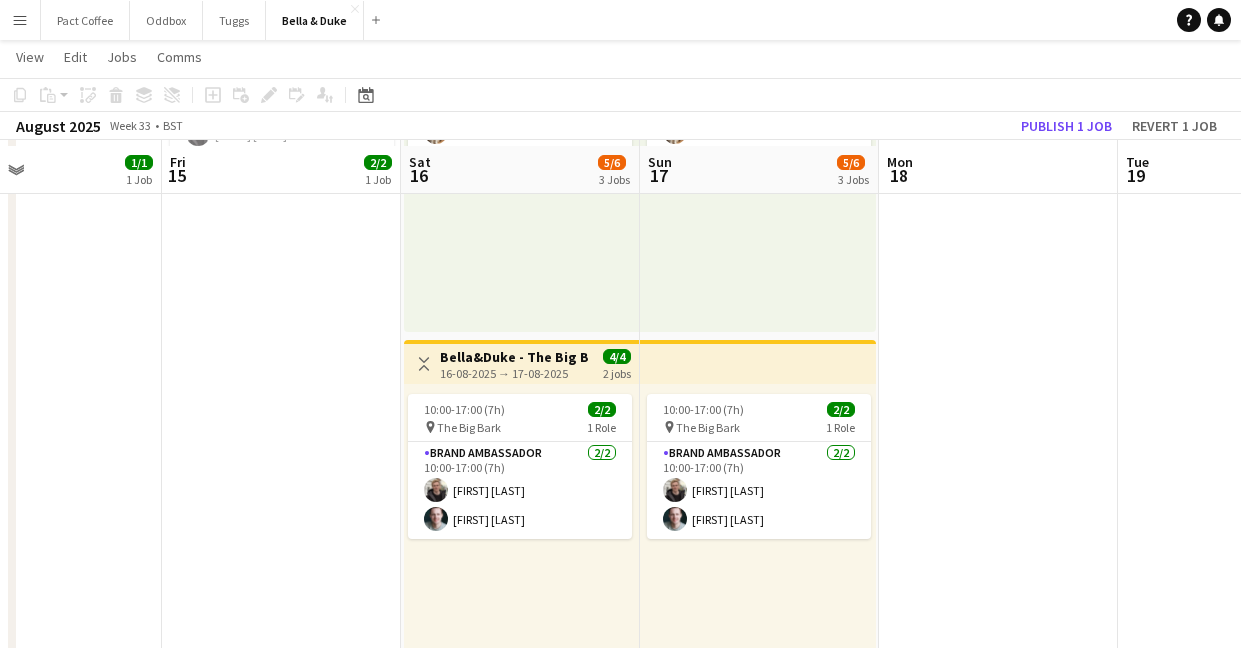 scroll, scrollTop: 709, scrollLeft: 0, axis: vertical 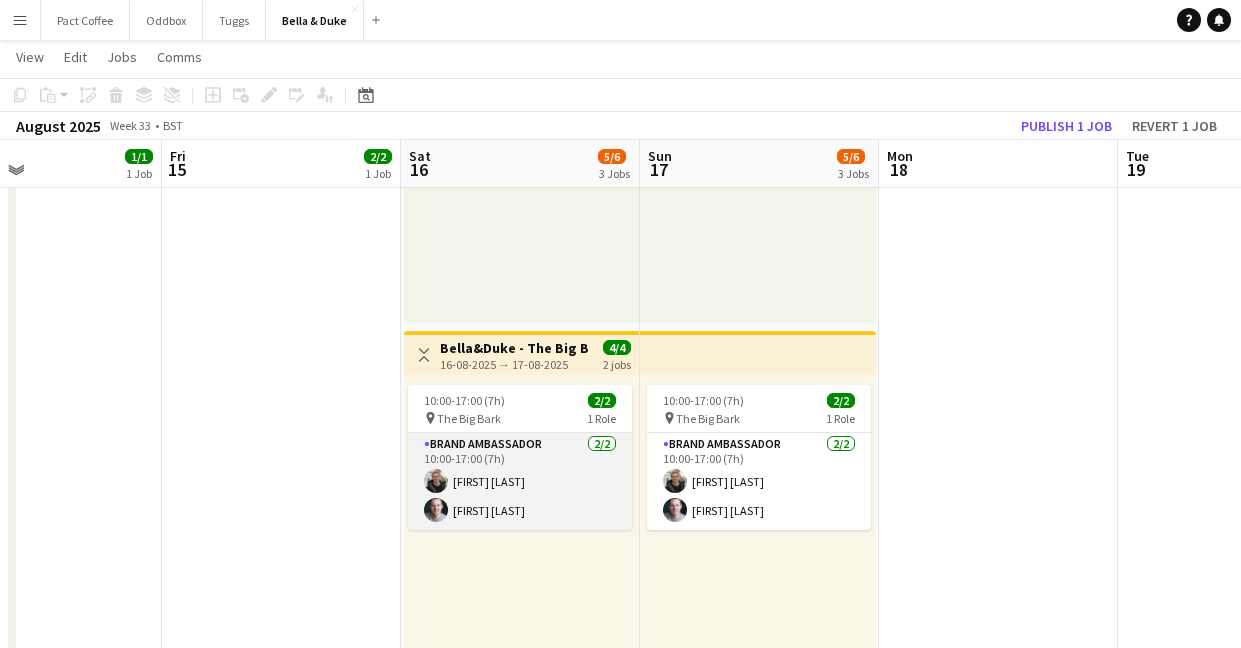 click on "Brand Ambassador   2/2   [TIME] [TIME]
[FIRST] [LAST] [FIRST] [LAST]" at bounding box center [520, 481] 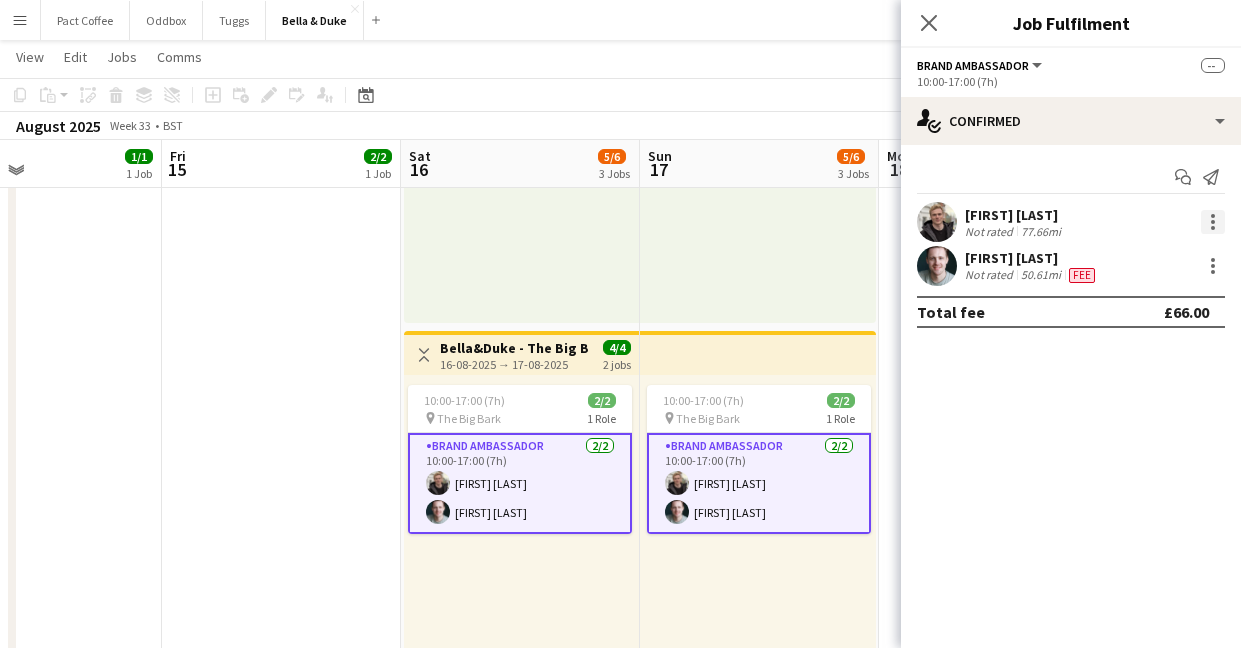 click at bounding box center [1213, 222] 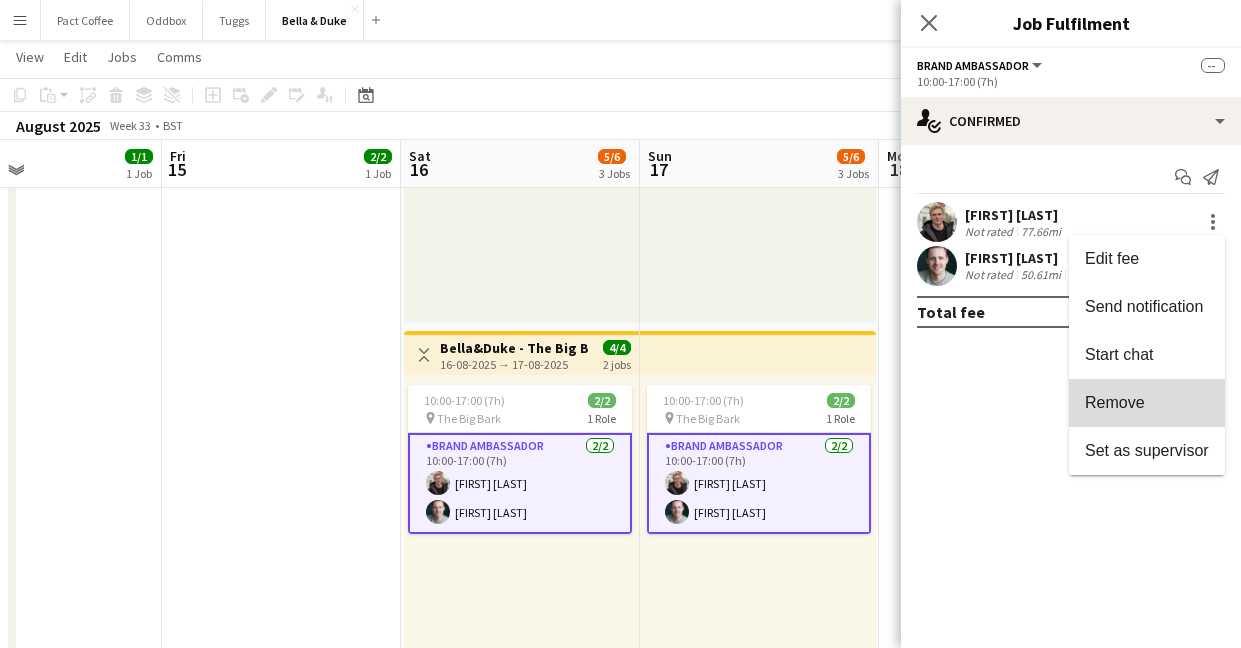 click on "Remove" at bounding box center [1147, 403] 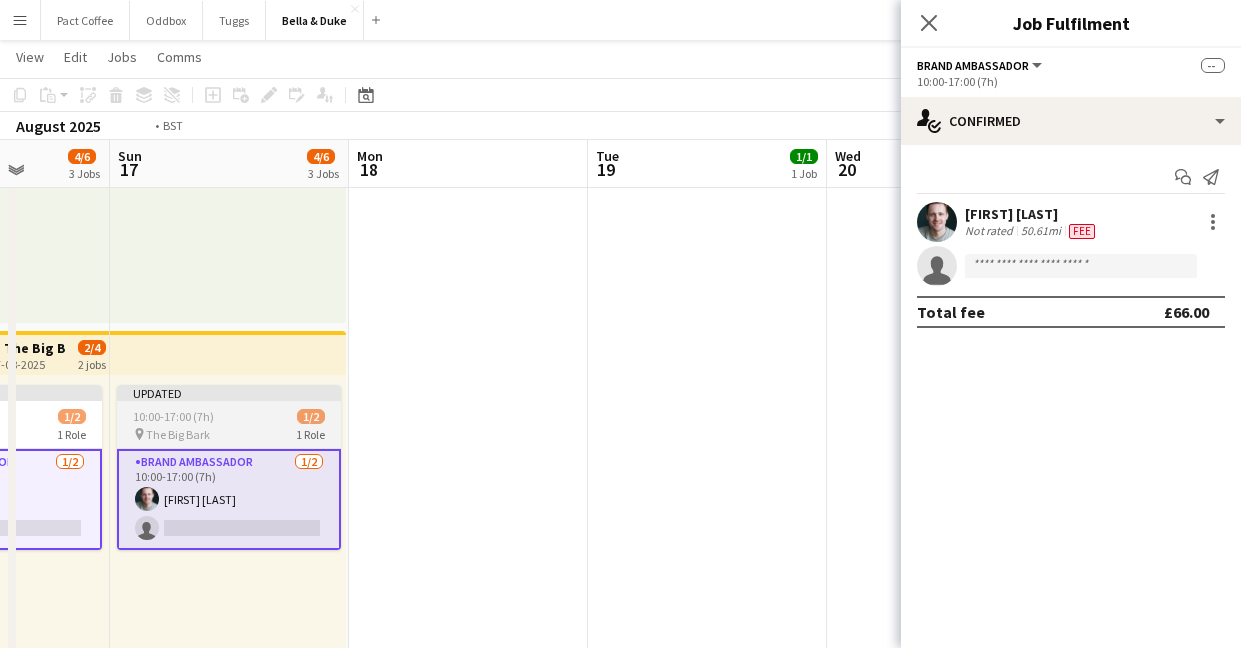 scroll, scrollTop: 0, scrollLeft: 865, axis: horizontal 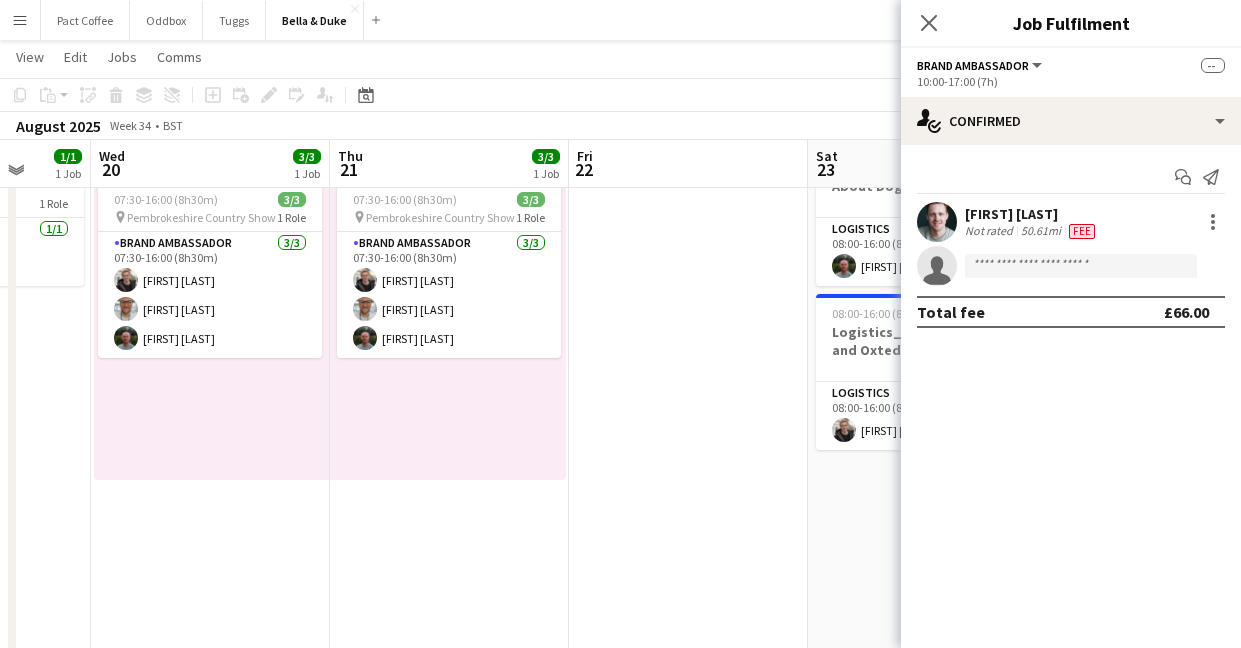 click on "Close pop-in" 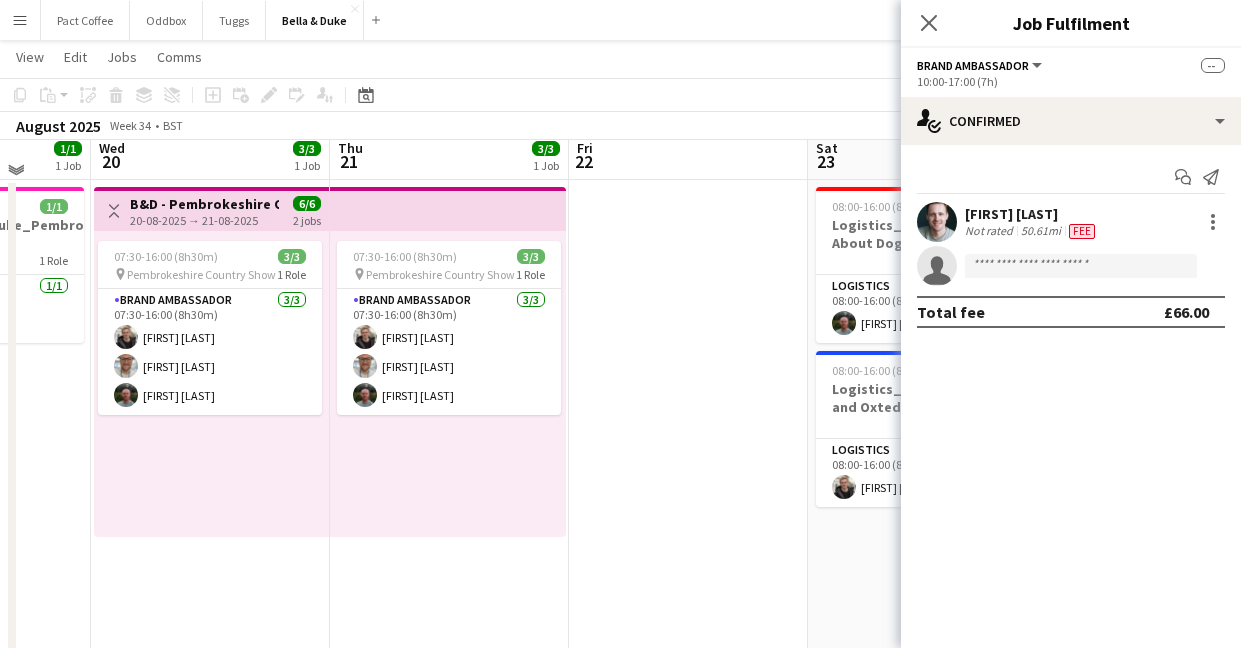 scroll, scrollTop: 129, scrollLeft: 0, axis: vertical 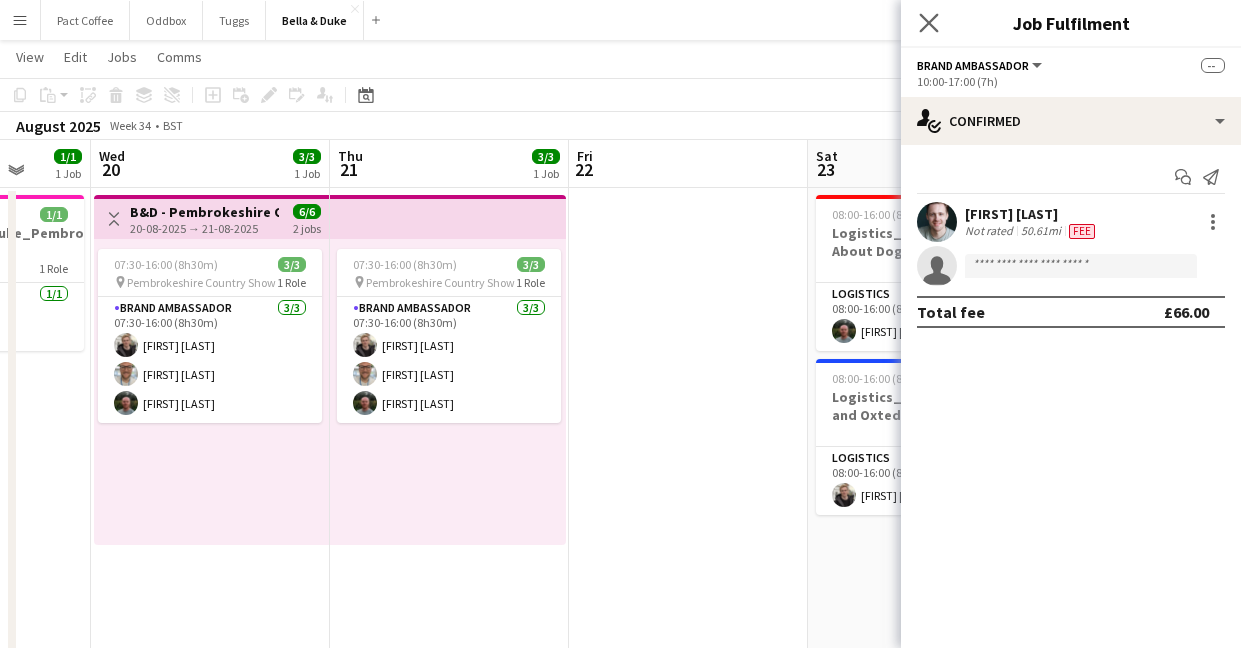 click on "Close pop-in" 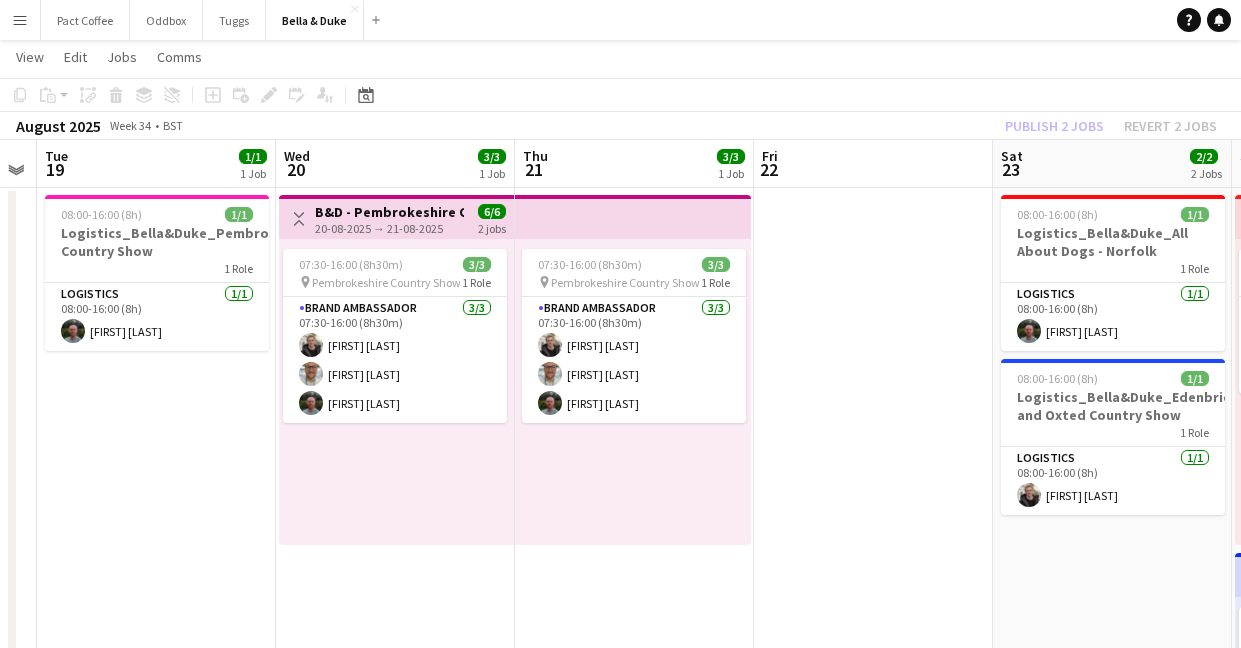 scroll, scrollTop: 0, scrollLeft: 605, axis: horizontal 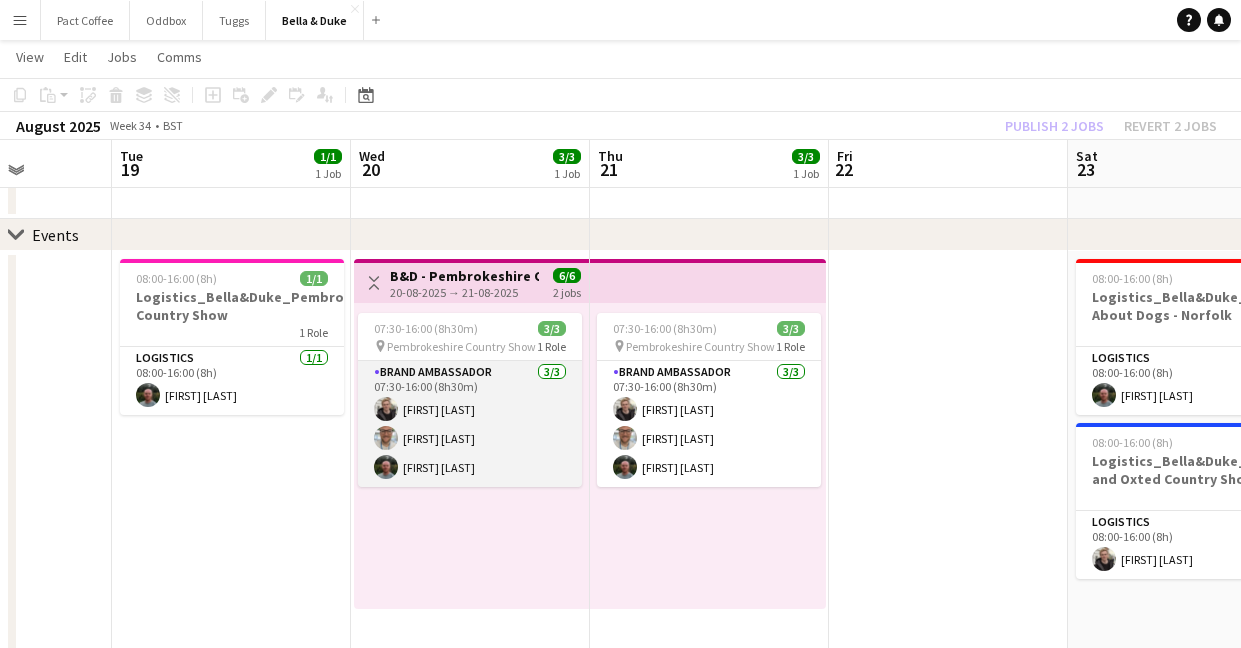 click on "Brand Ambassador   3/3   [TIME] [TIME]
[FIRST] [LAST] [FIRST] [LAST] [FIRST] [LAST]" at bounding box center [470, 424] 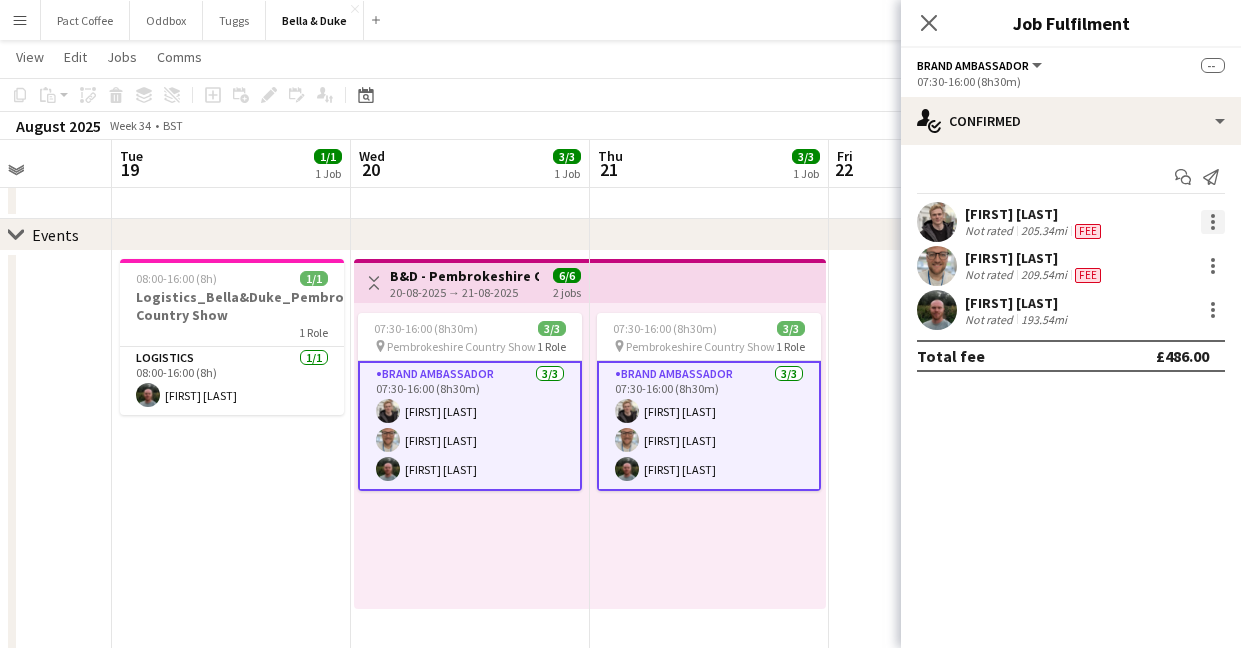 click at bounding box center (1213, 222) 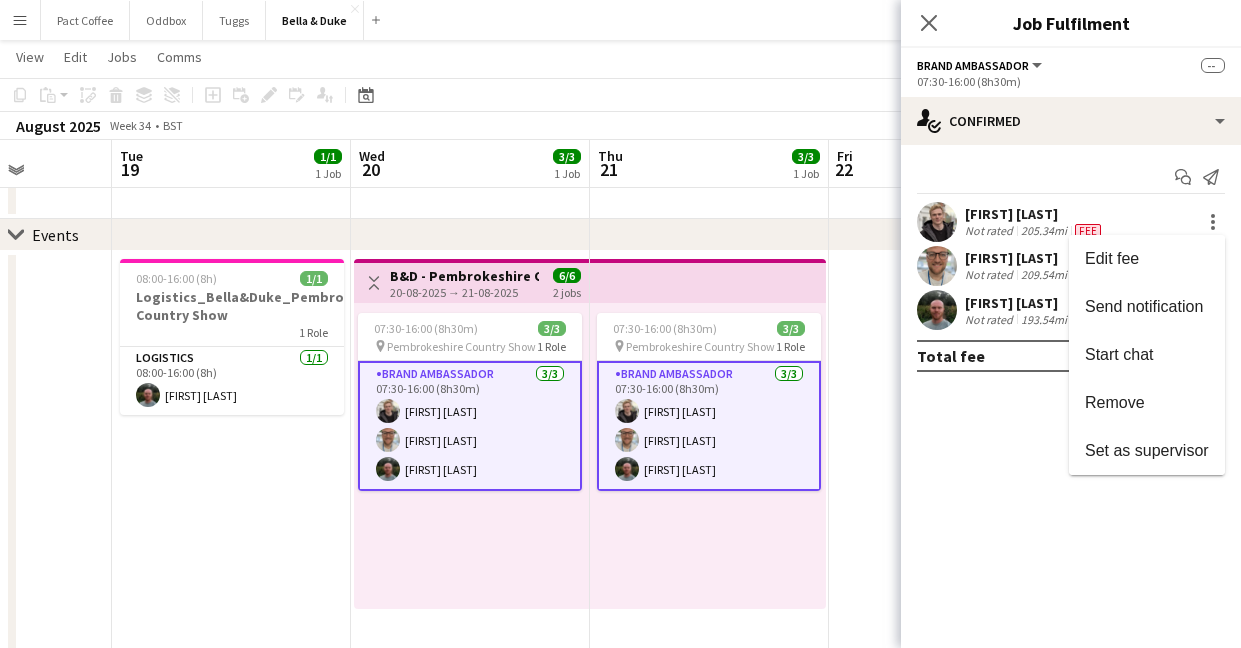 click at bounding box center [620, 324] 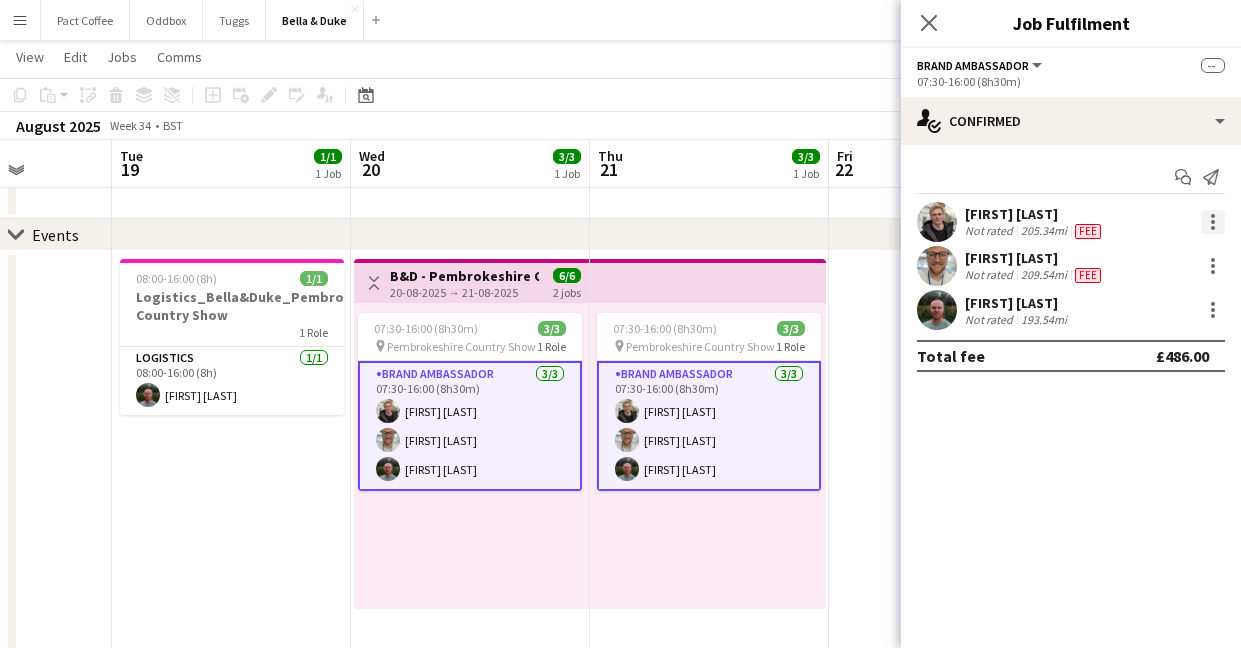 click at bounding box center (1213, 222) 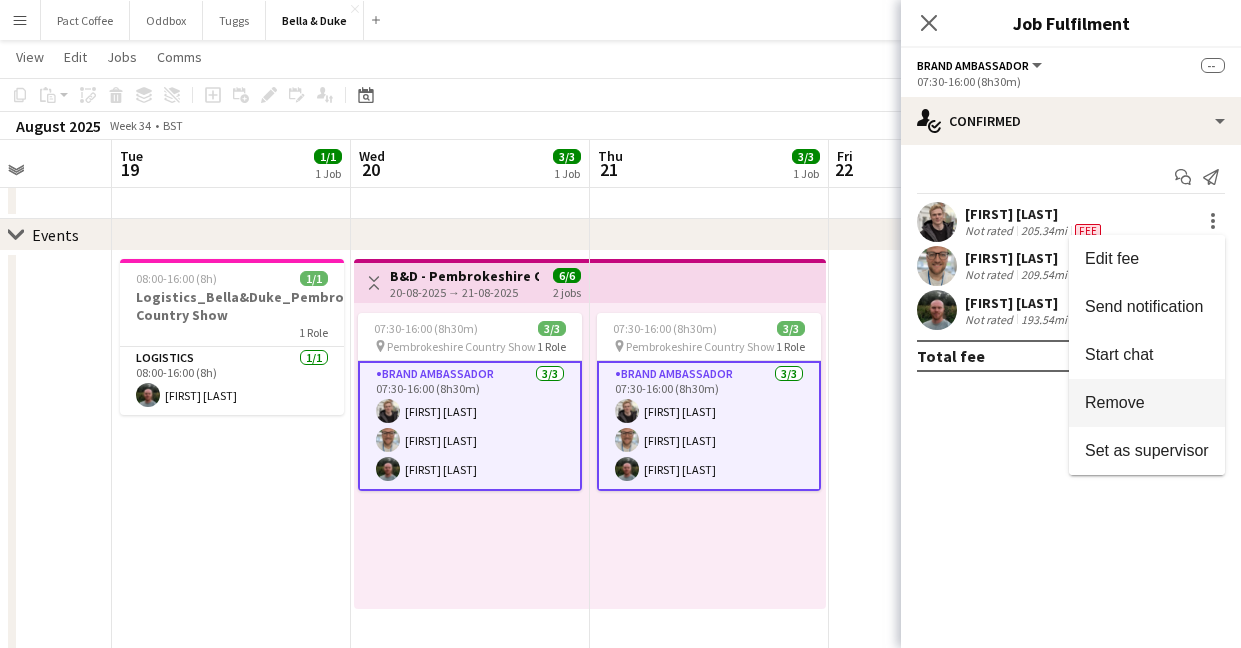 click on "Remove" at bounding box center [1115, 402] 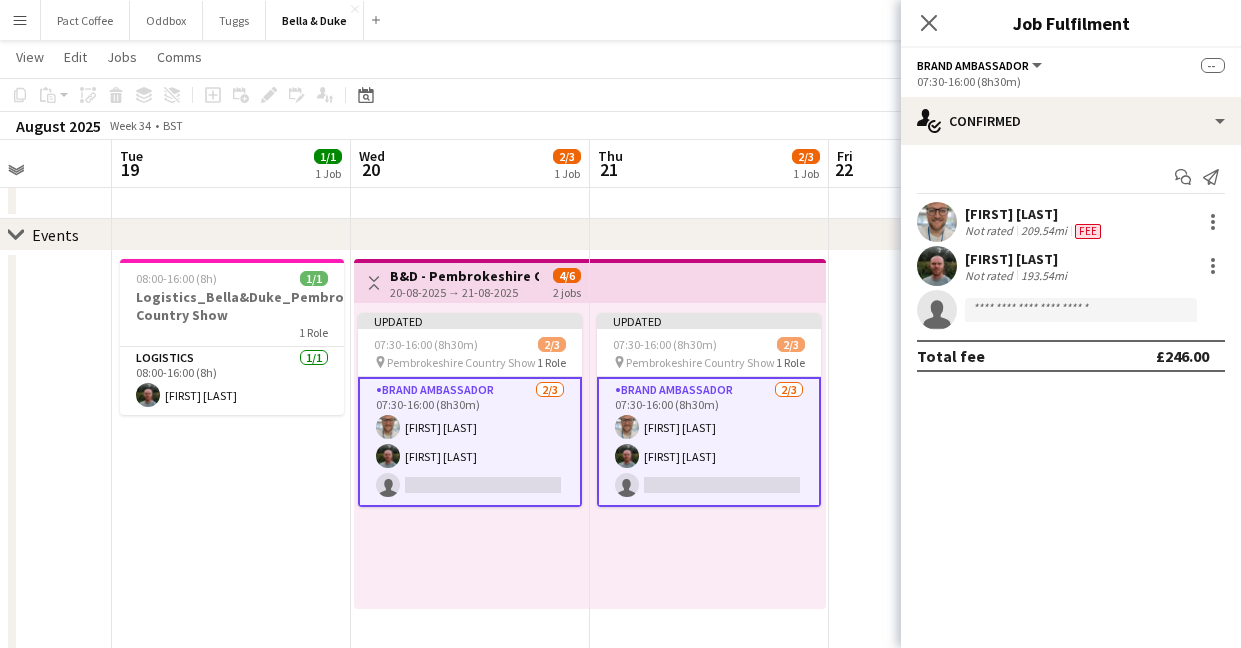 click on "[TIME] [TIME]    1/1   Logistics_Bella&Duke_Pembrokeshire Country Show   1 Role   Logistics   1/1   [TIME] [TIME]
[FIRST] [LAST]" at bounding box center [231, 792] 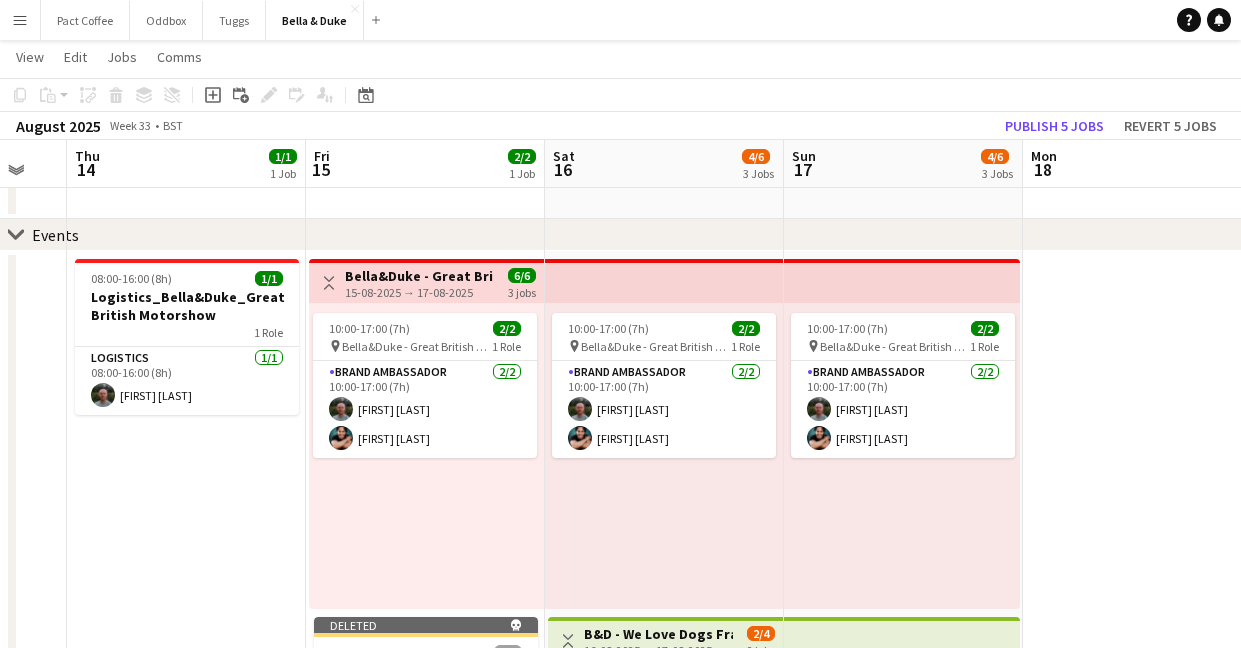 scroll, scrollTop: 0, scrollLeft: 532, axis: horizontal 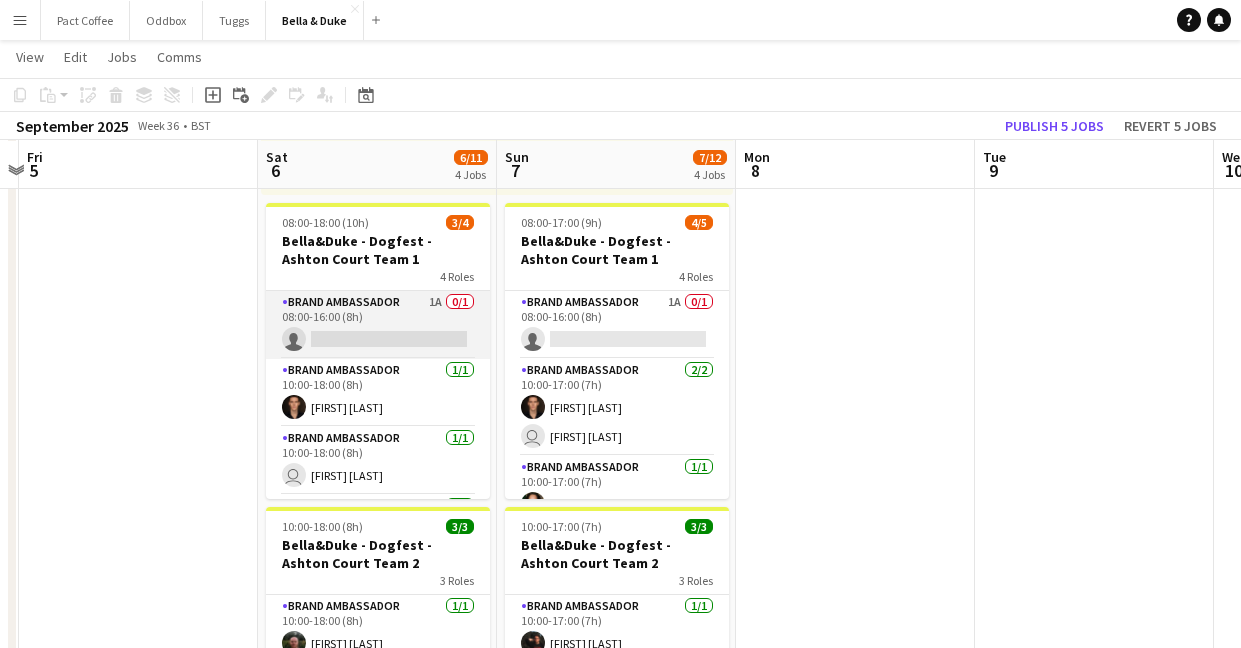 click on "Brand Ambassador   1A   0/1   [TIME] [TIME]
single-neutral-actions" at bounding box center [378, 325] 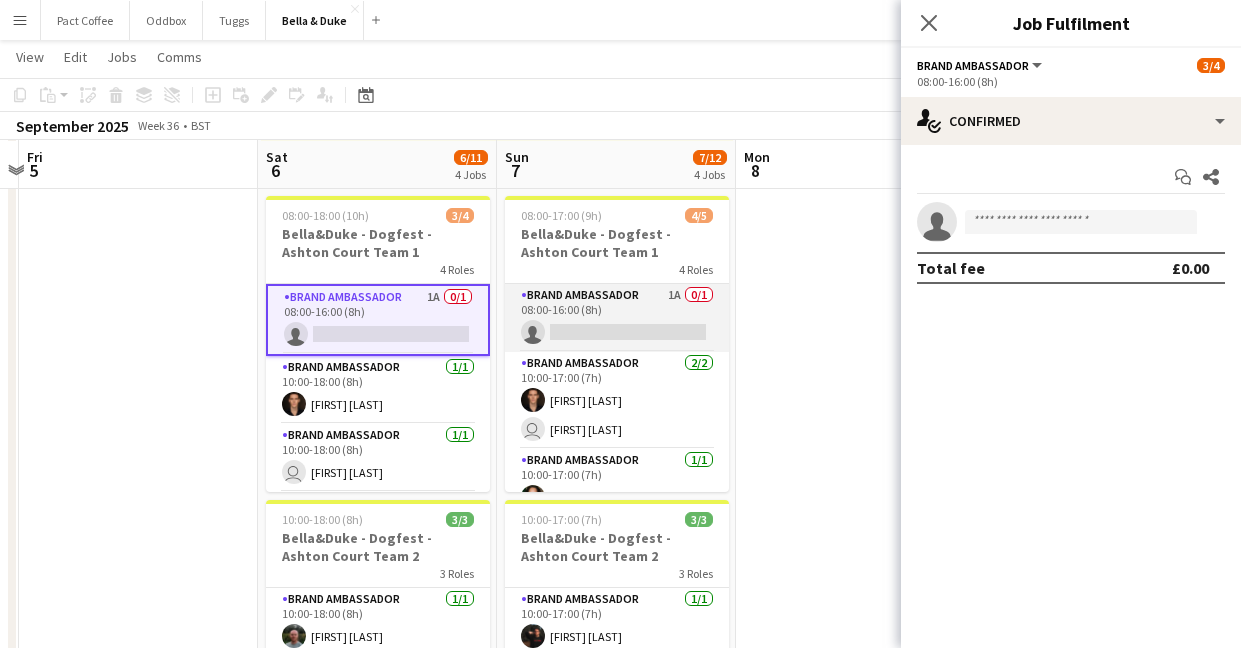click on "Brand Ambassador   1A   0/1   [TIME] [TIME]
single-neutral-actions" at bounding box center (617, 318) 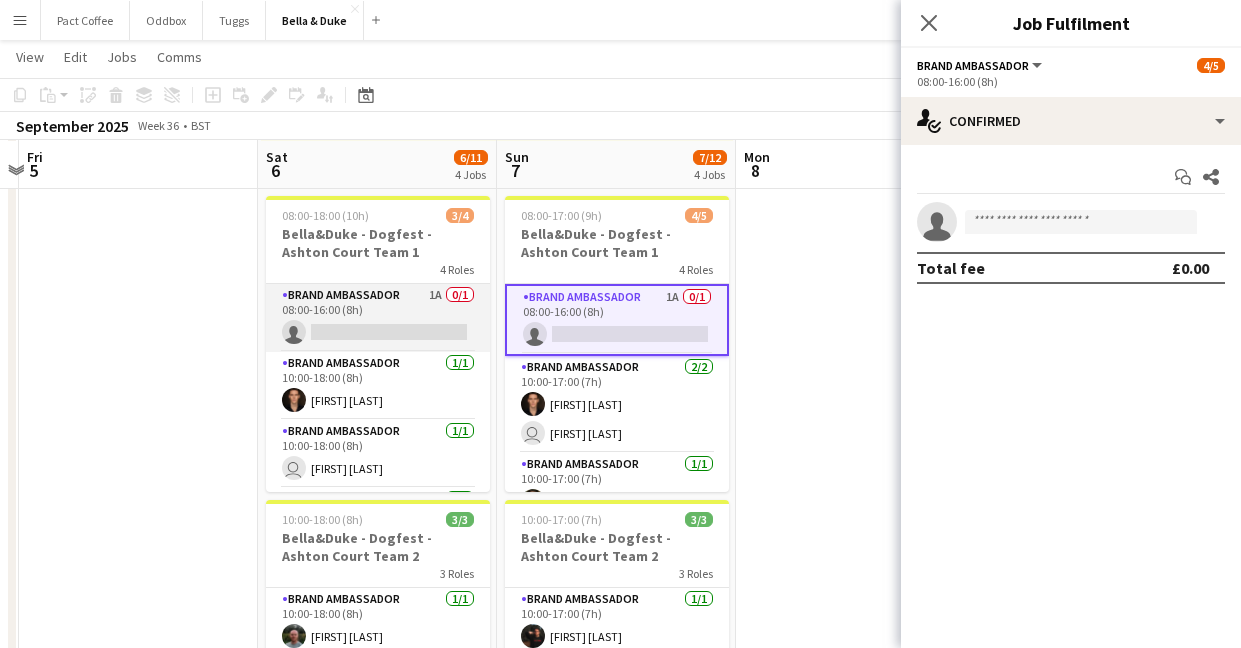 click on "Brand Ambassador   1A   0/1   [TIME] [TIME]
single-neutral-actions" at bounding box center (378, 318) 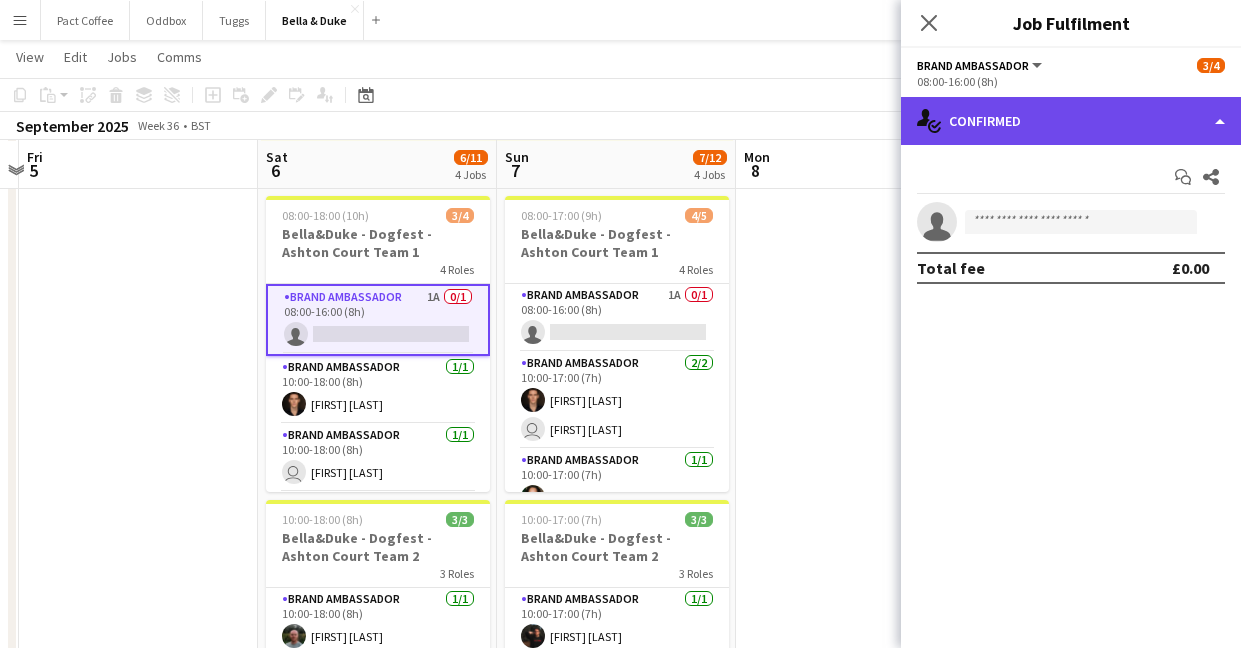 click on "single-neutral-actions-check-2
Confirmed" 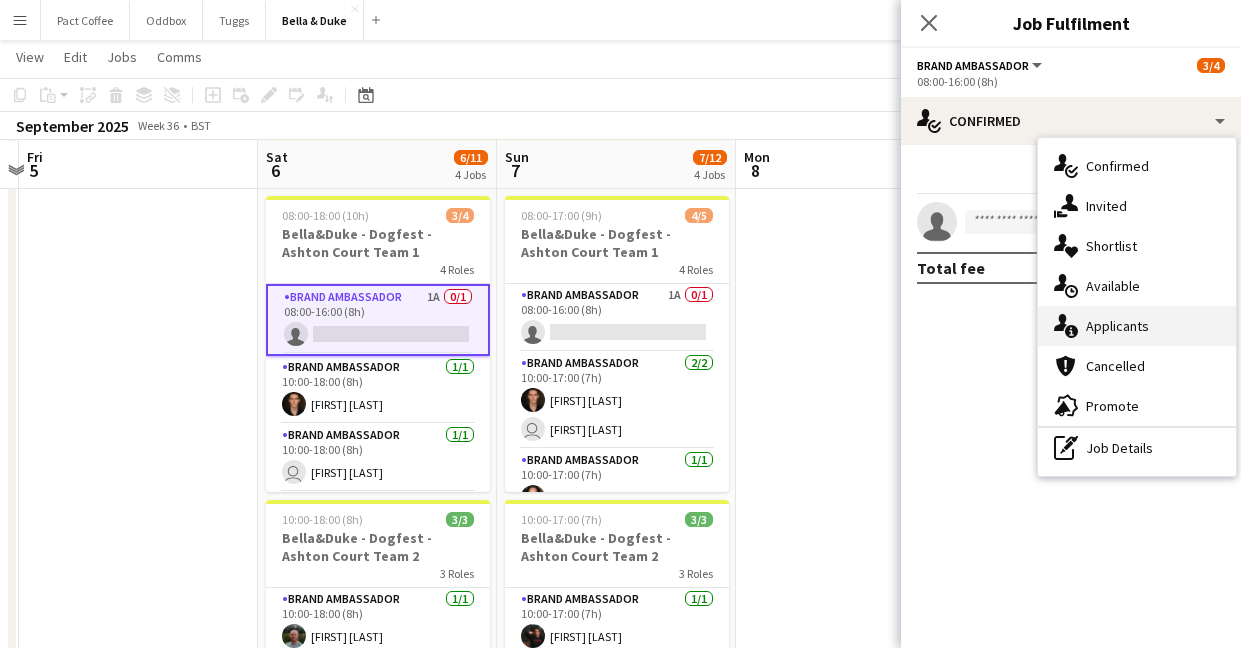 click on "single-neutral-actions-information
Applicants" at bounding box center (1137, 326) 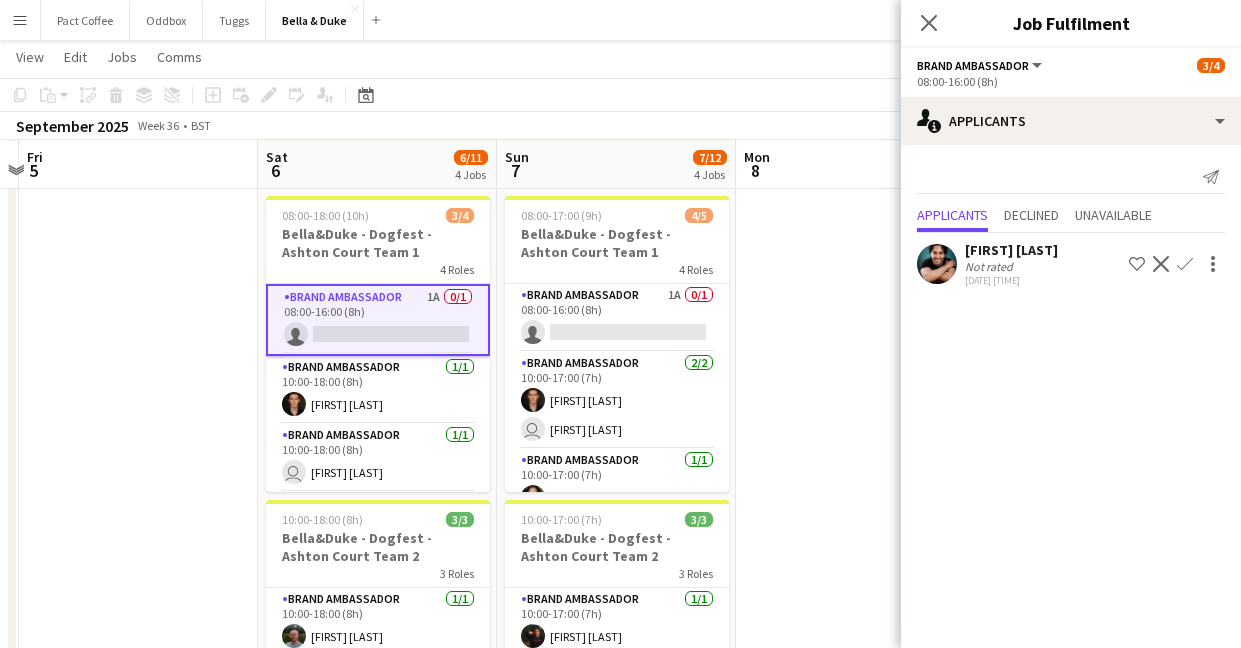 click on "Confirm" 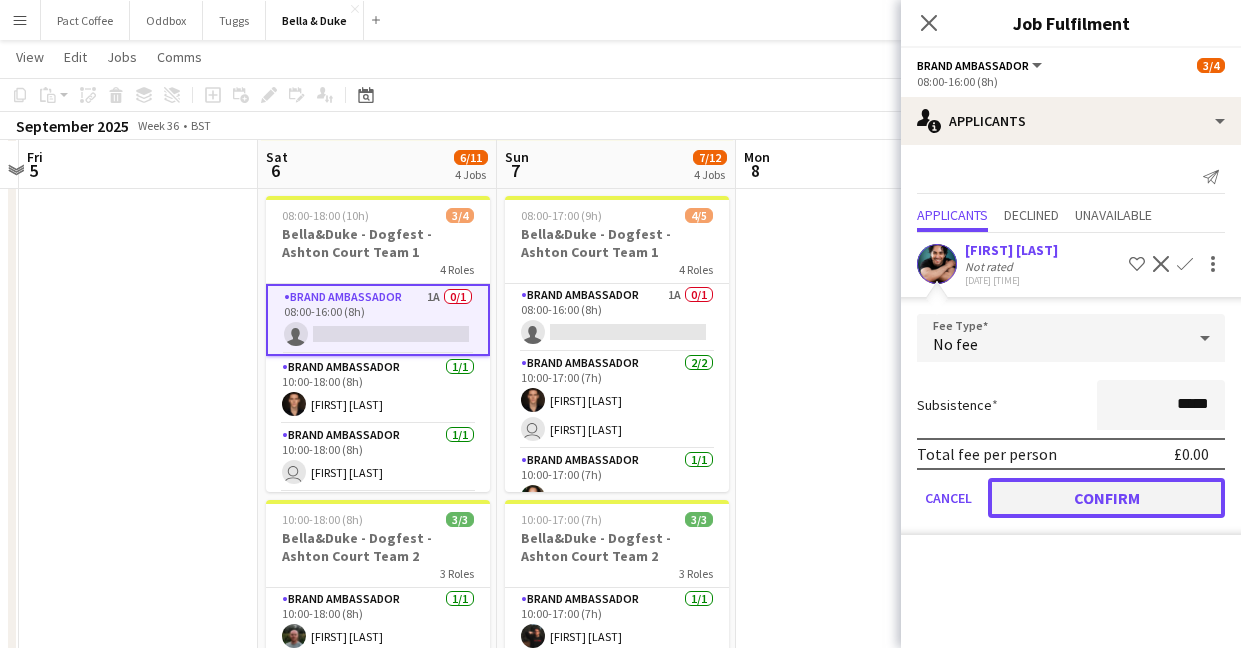 click on "Confirm" 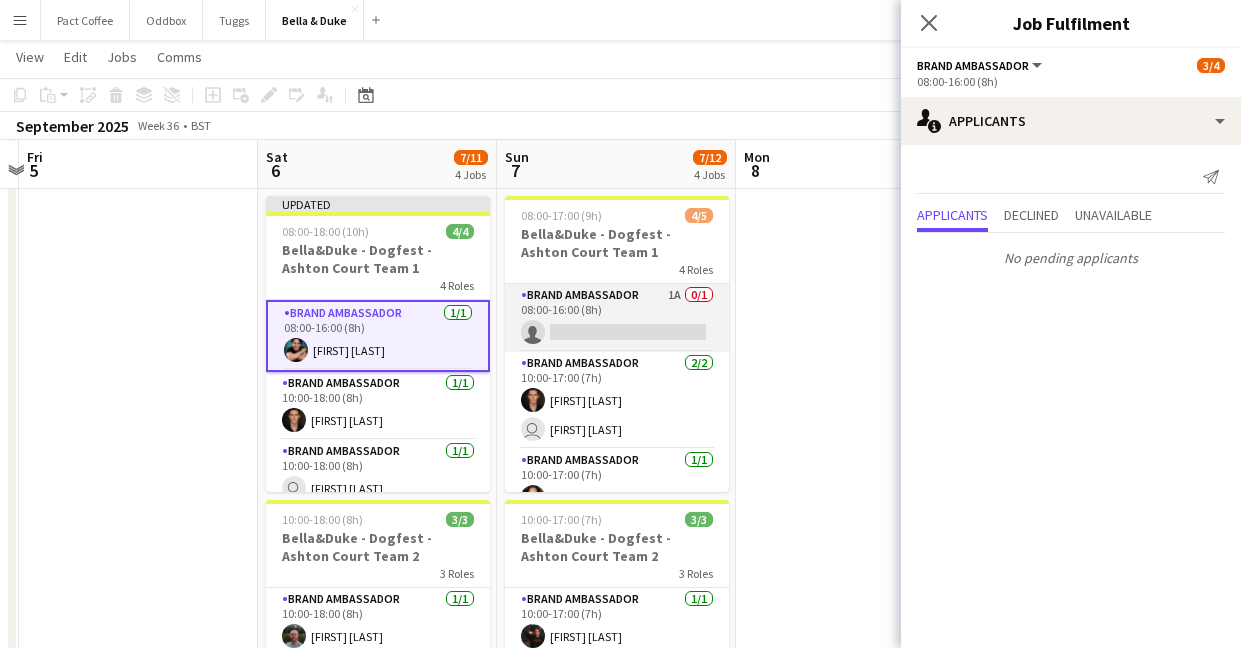 click on "Brand Ambassador   1A   0/1   [TIME] [TIME]
single-neutral-actions" at bounding box center (617, 318) 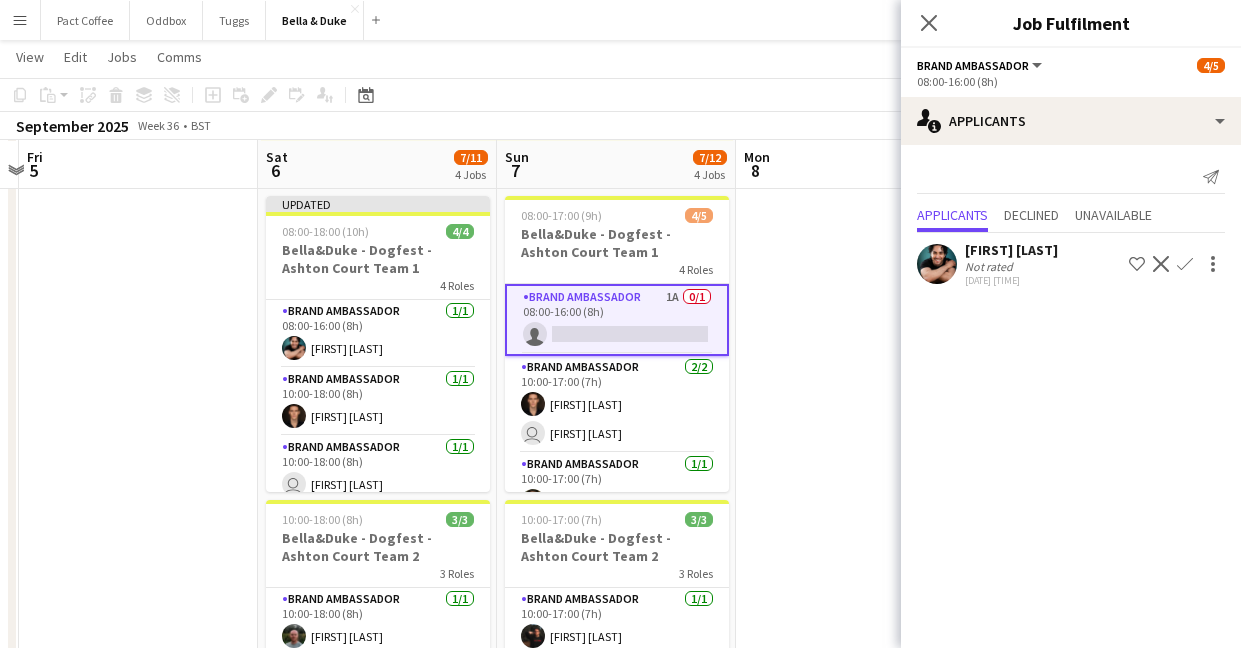 click on "Confirm" 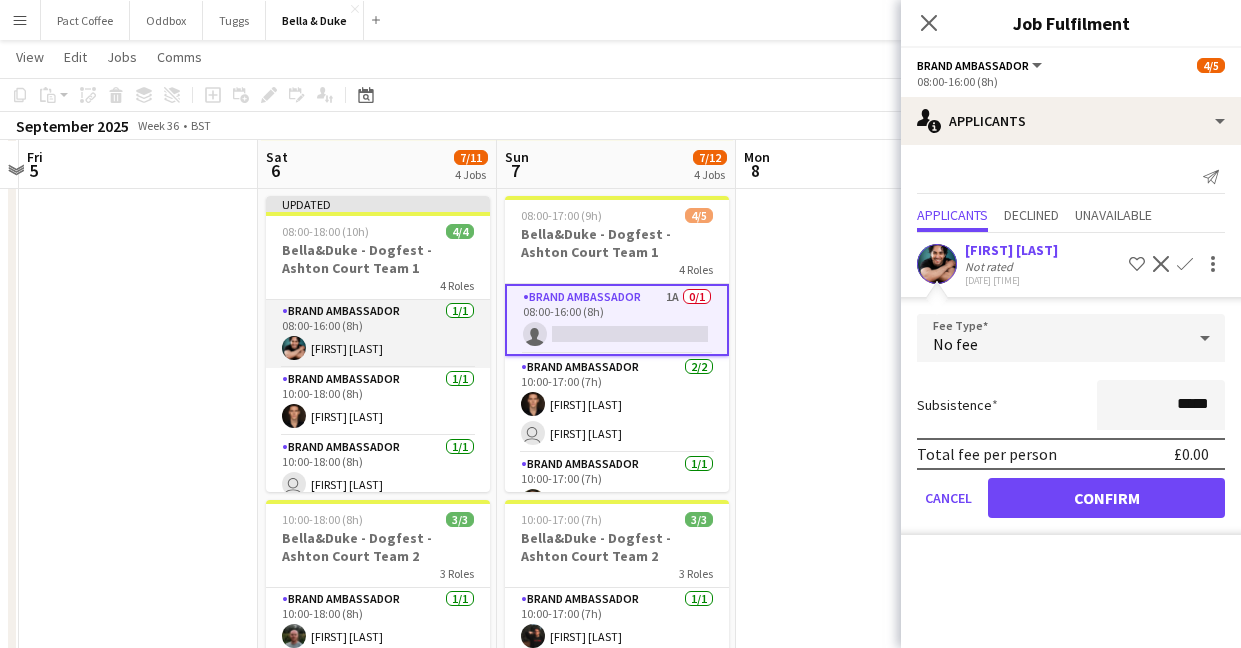 scroll, scrollTop: 35, scrollLeft: 0, axis: vertical 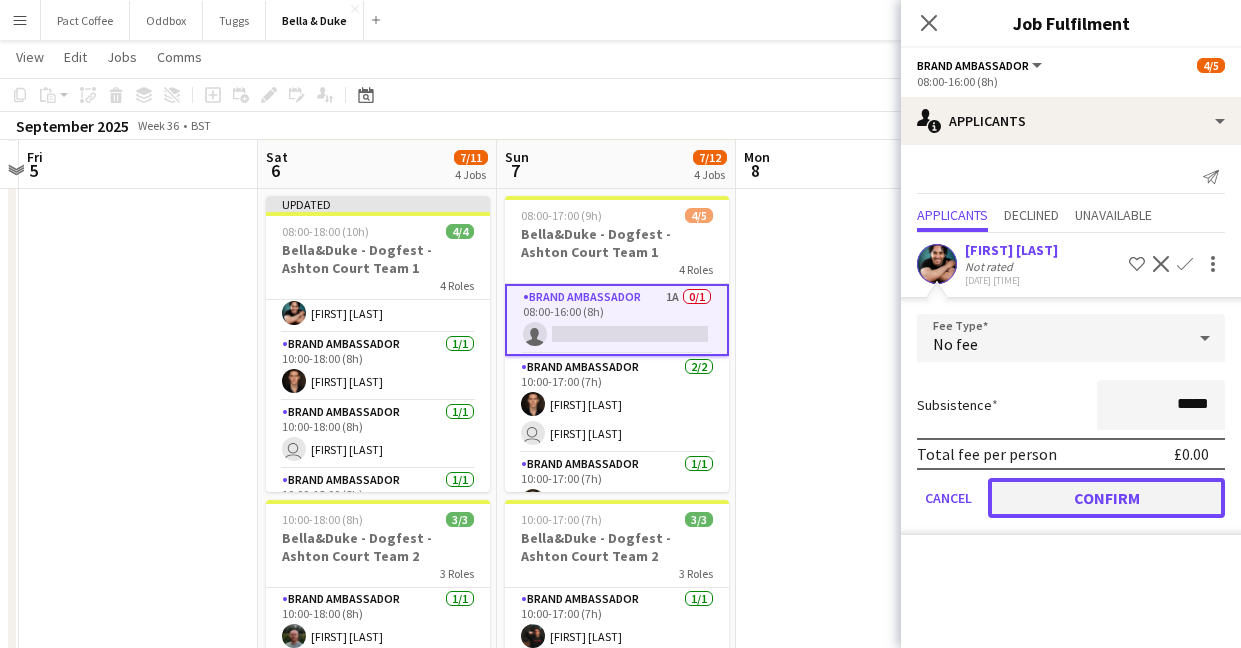 click on "Confirm" 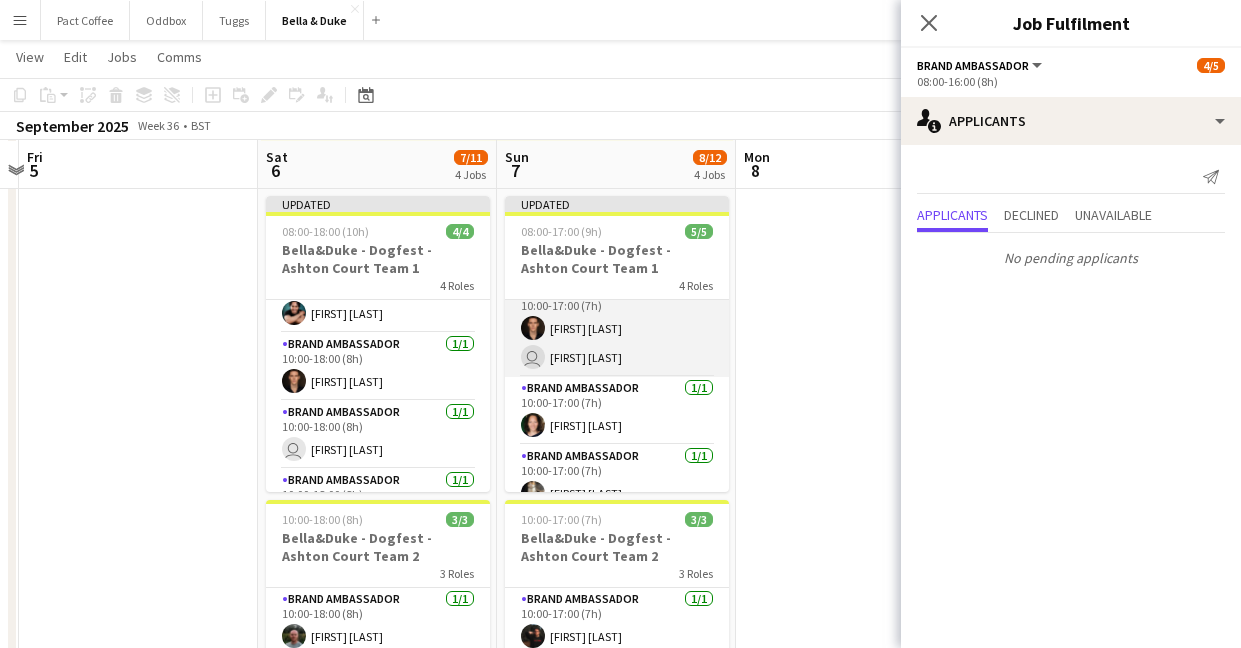 scroll, scrollTop: 94, scrollLeft: 0, axis: vertical 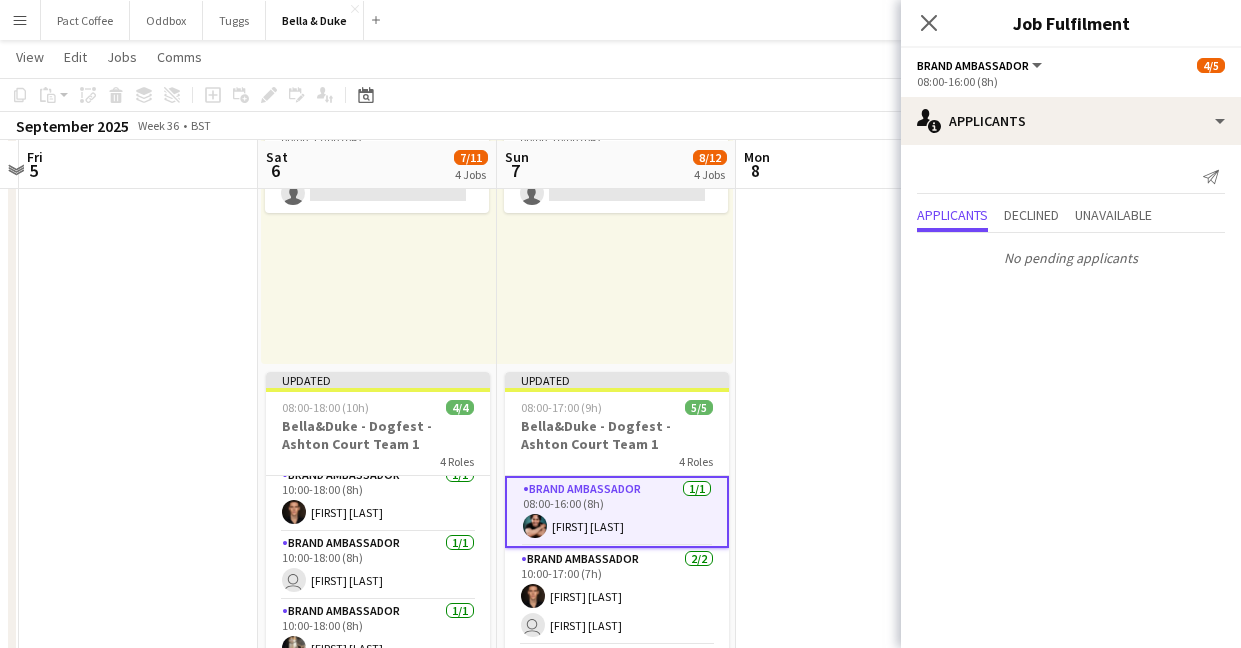 click at bounding box center [138, 368] 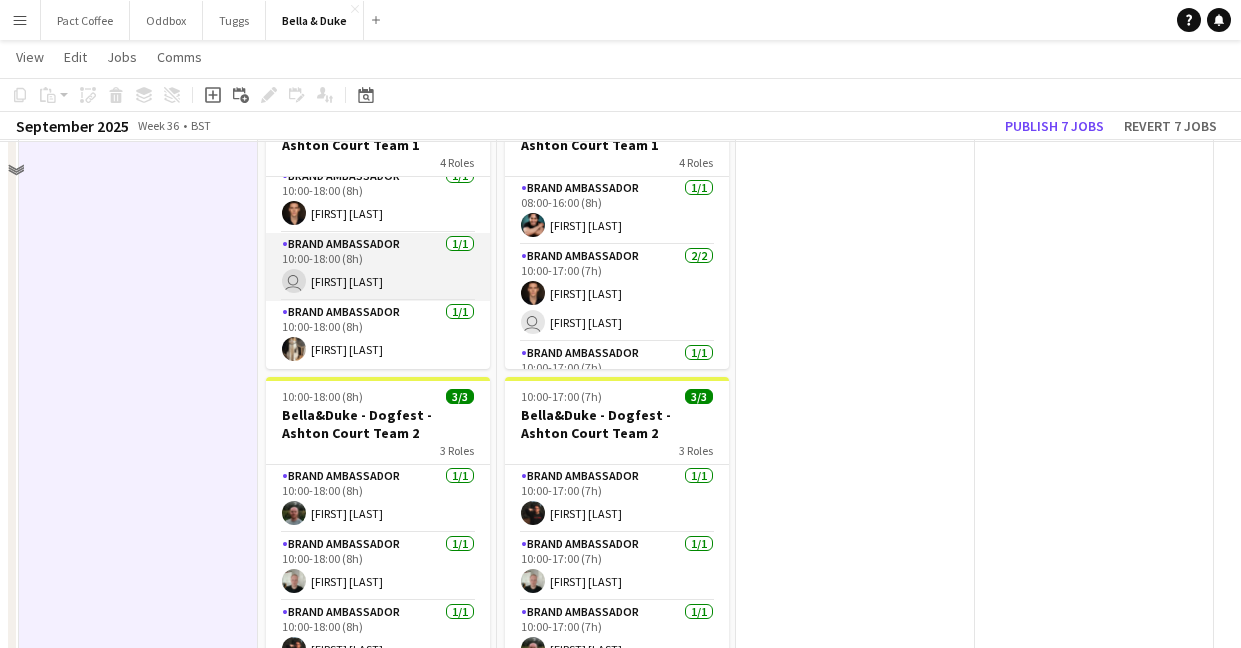 scroll, scrollTop: 989, scrollLeft: 0, axis: vertical 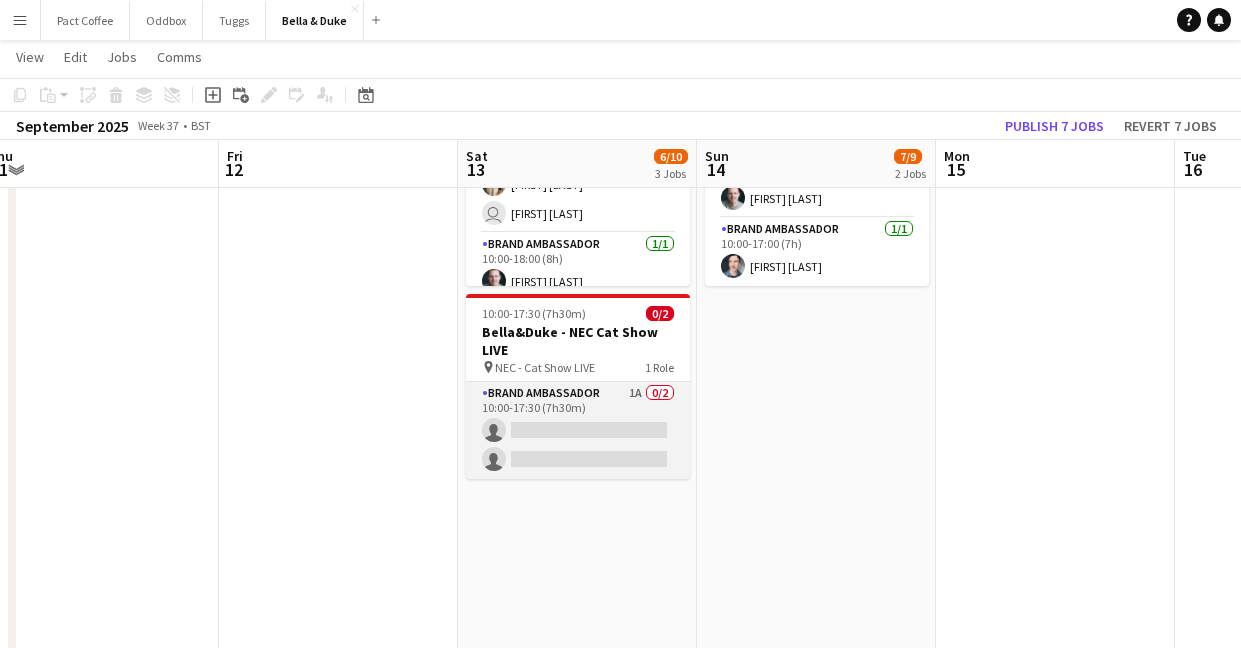 click on "Brand Ambassador   1A   0/2   [TIME] [TIME]
single-neutral-actions
single-neutral-actions" at bounding box center [578, 430] 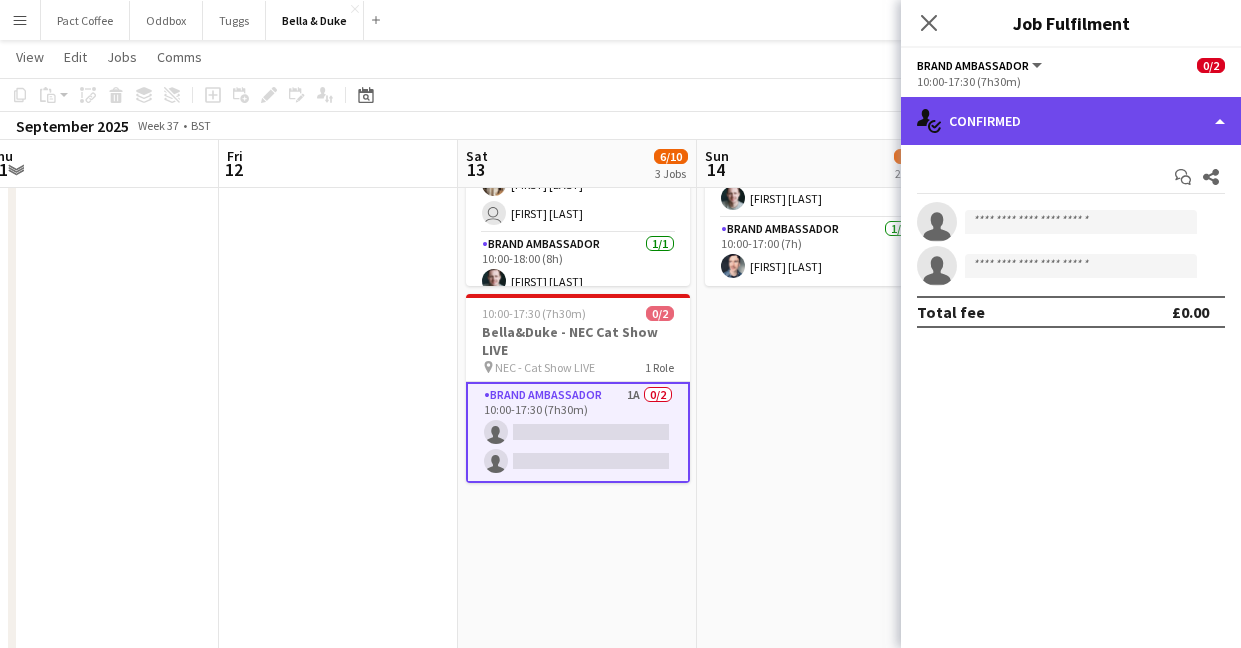 click on "single-neutral-actions-check-2
Confirmed" 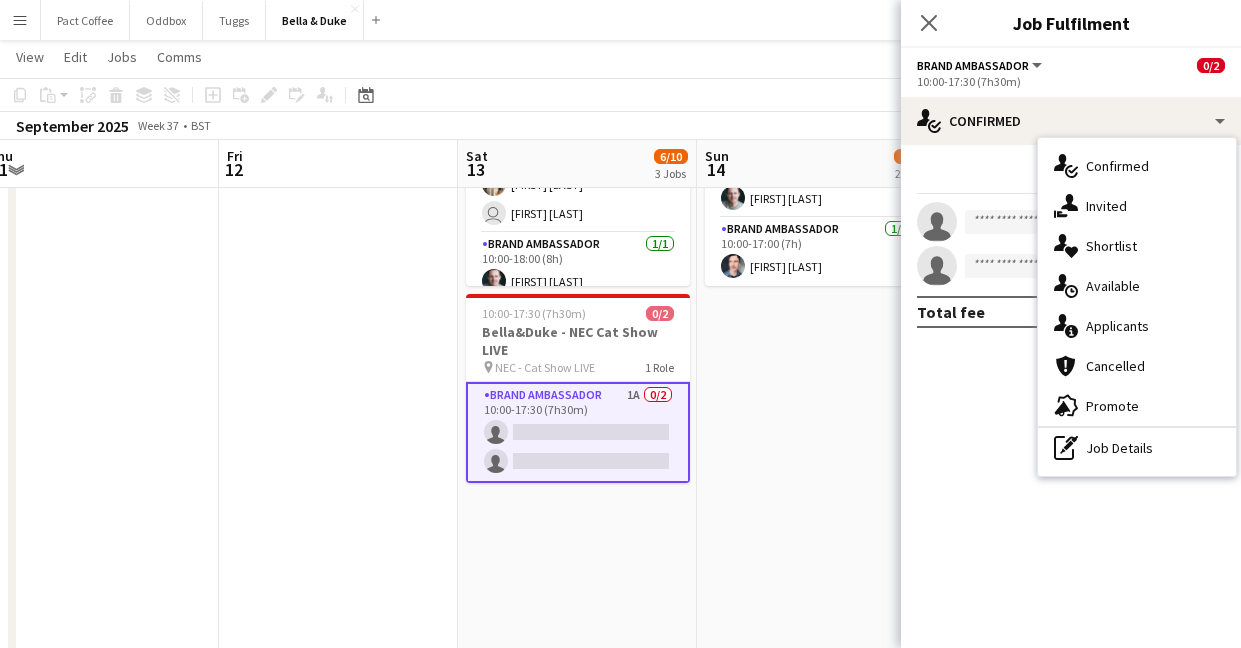 click at bounding box center (338, 344) 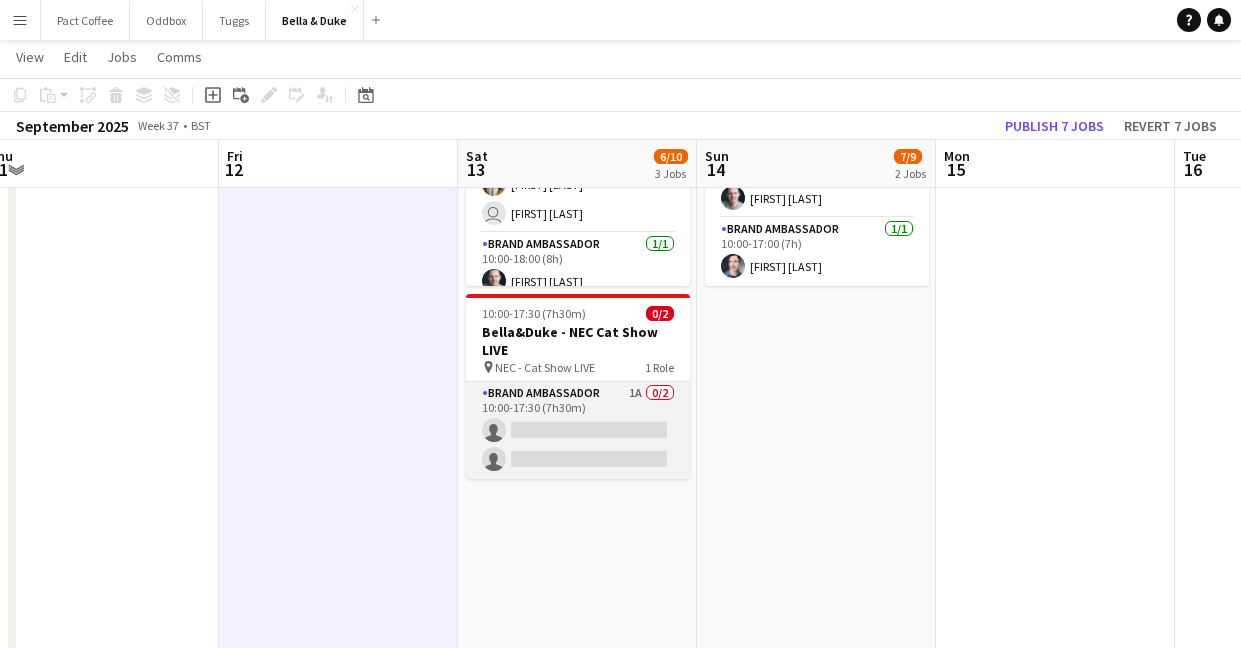 click on "Brand Ambassador   1A   0/2   [TIME] [TIME]
single-neutral-actions
single-neutral-actions" at bounding box center [578, 430] 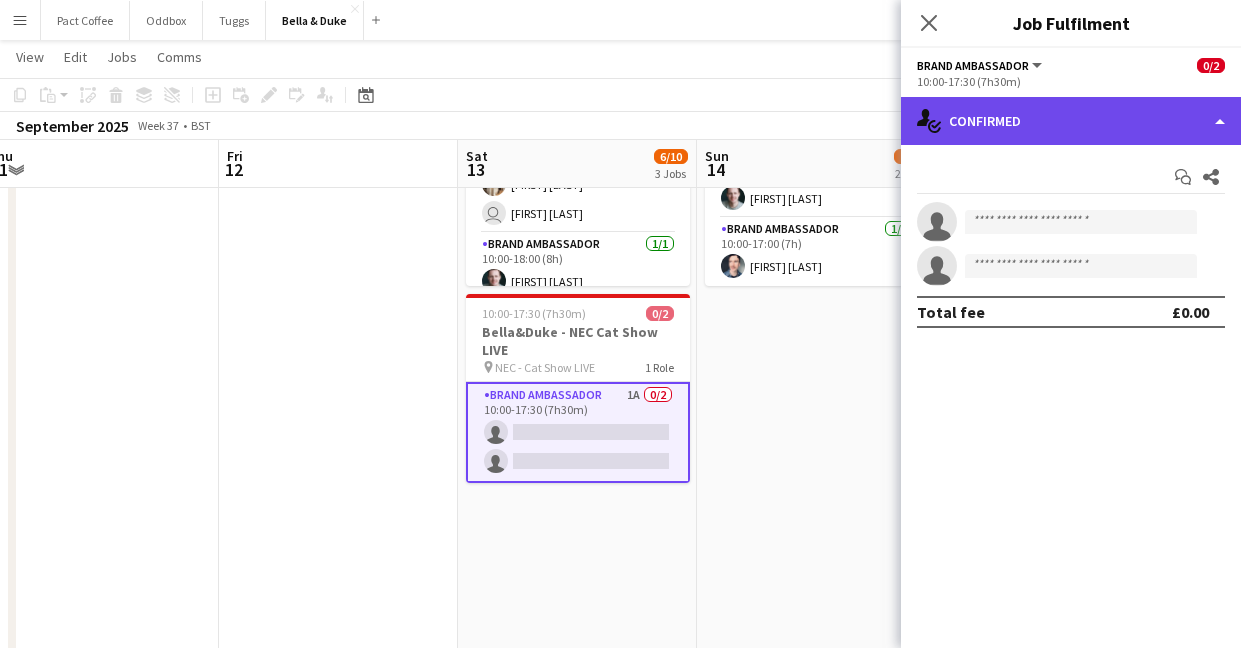 click on "single-neutral-actions-check-2
Confirmed" 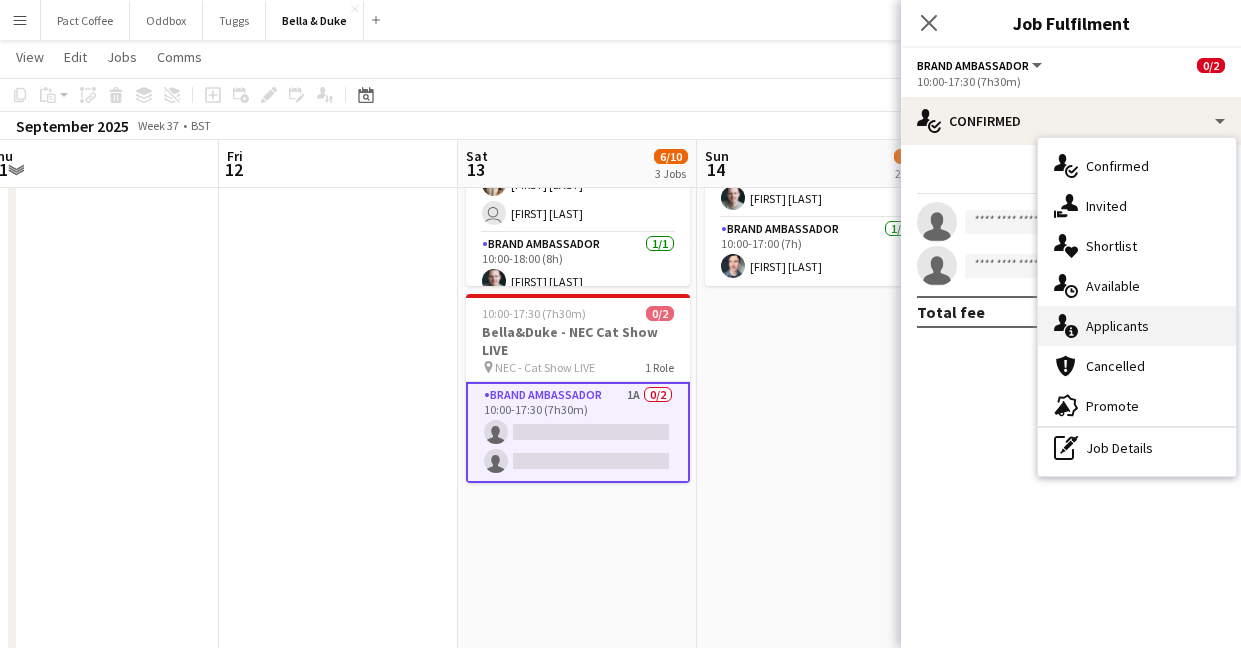 click on "single-neutral-actions-information
Applicants" at bounding box center (1137, 326) 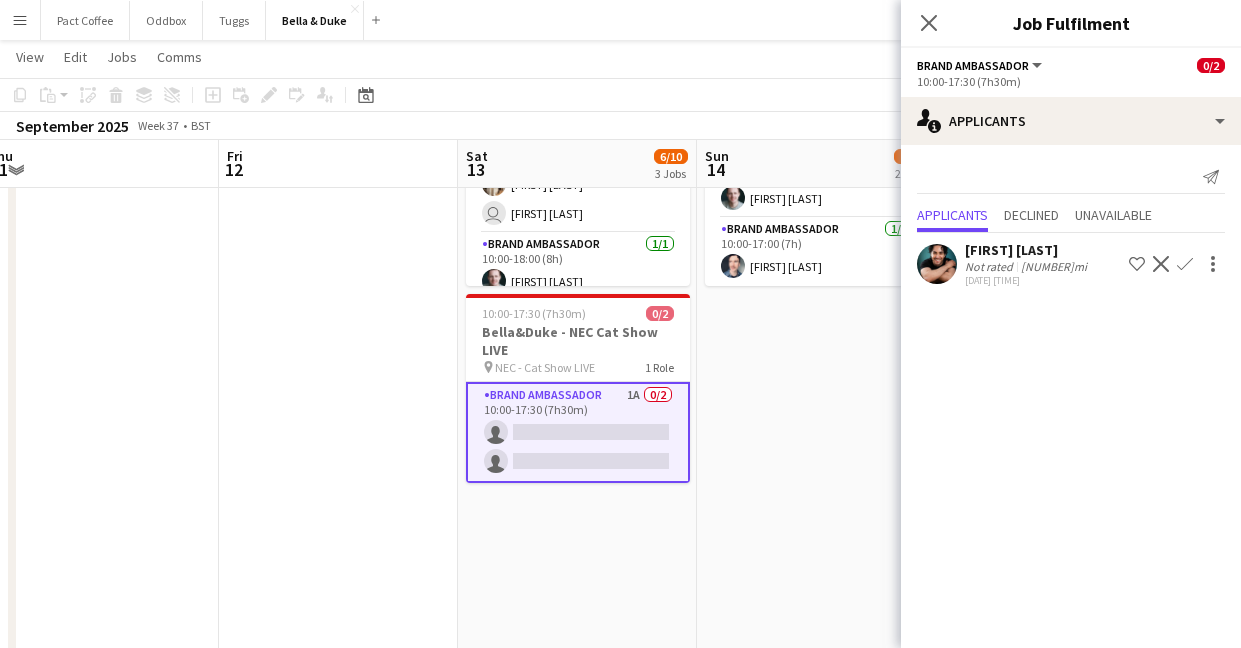 click on "Confirm" 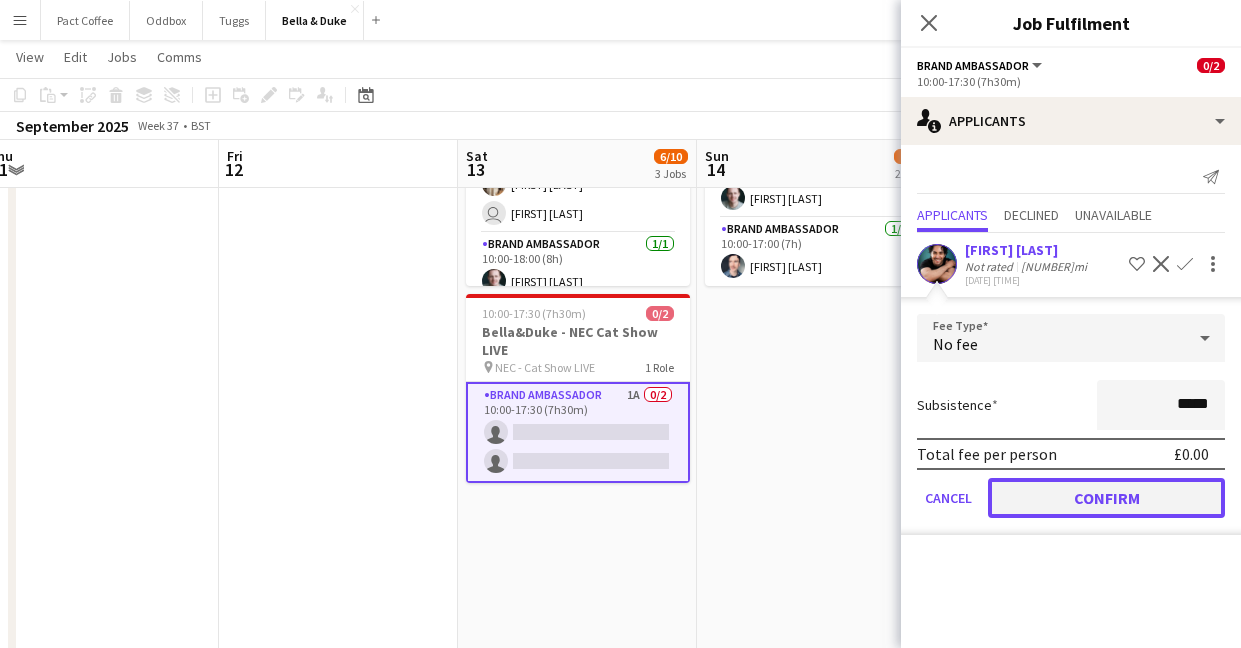 click on "Confirm" 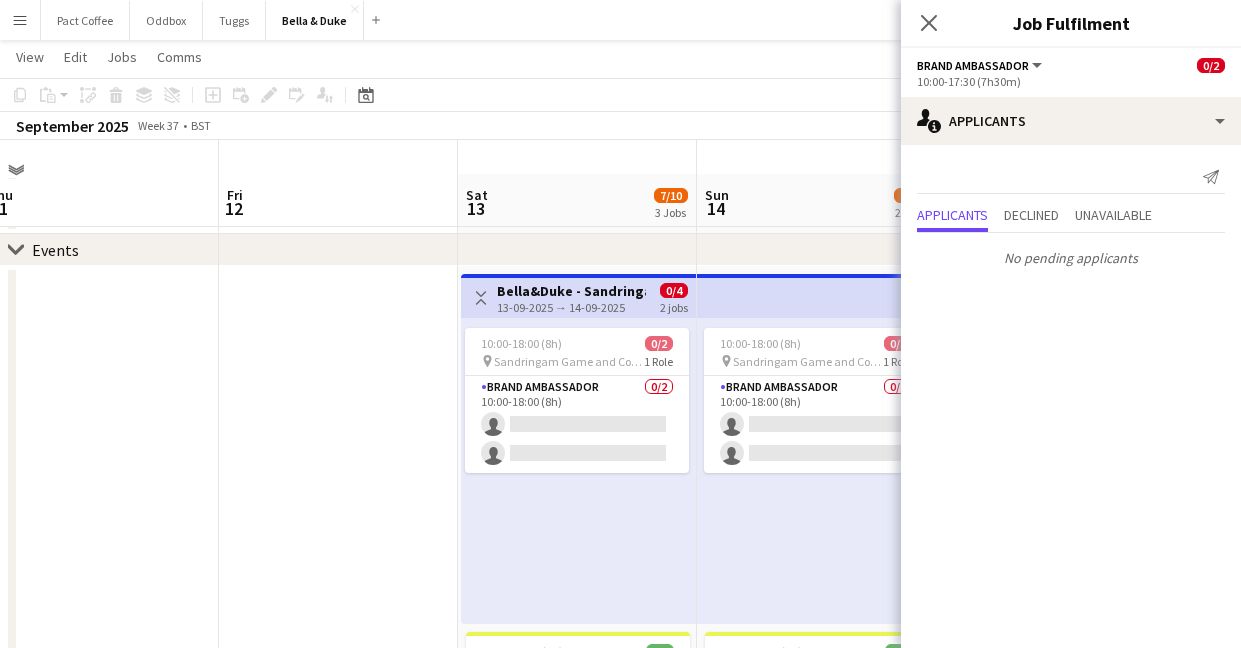 scroll, scrollTop: 45, scrollLeft: 0, axis: vertical 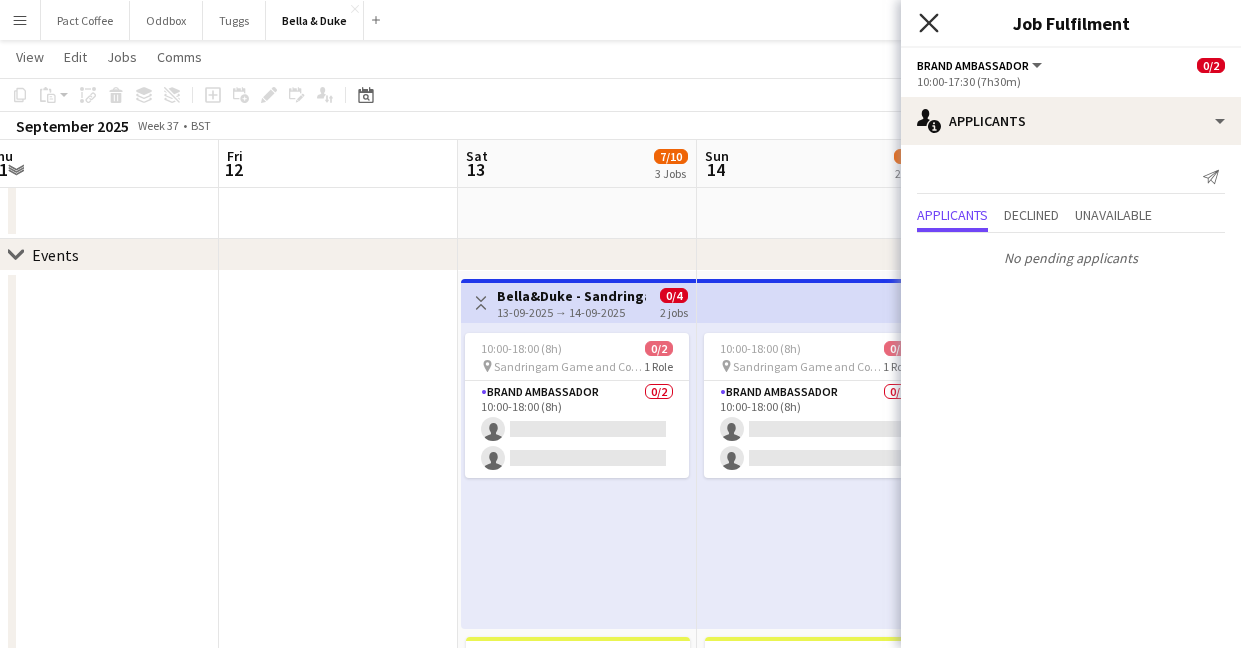 click on "Close pop-in" 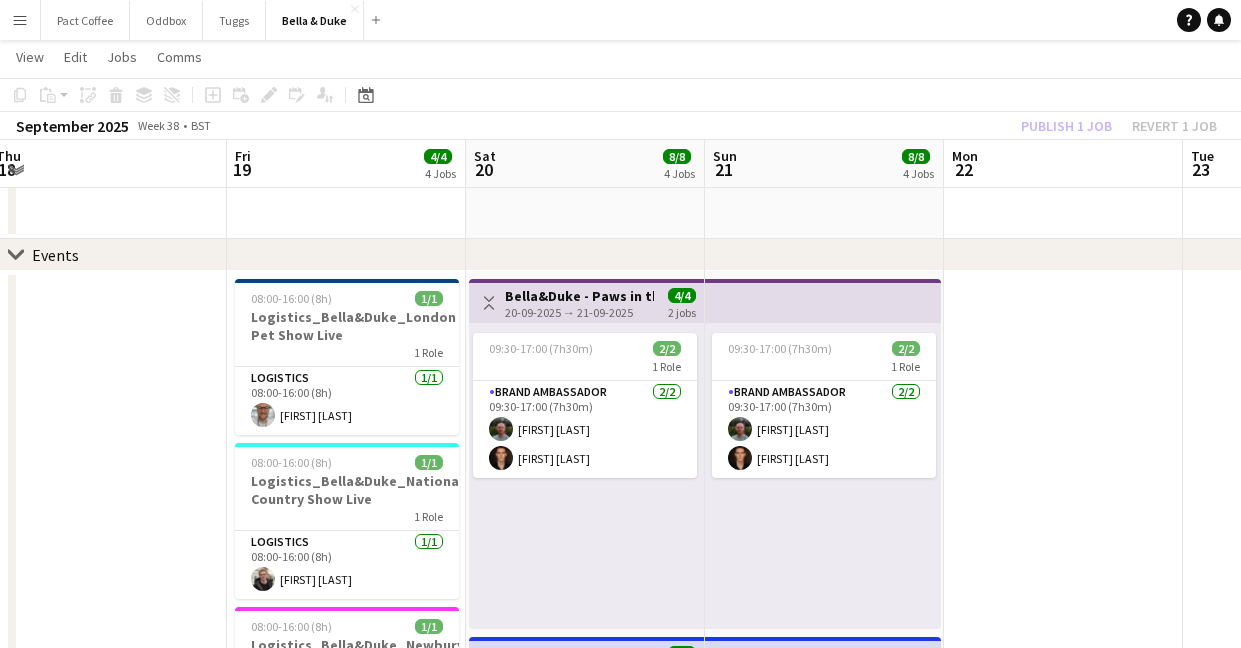 scroll, scrollTop: 0, scrollLeft: 730, axis: horizontal 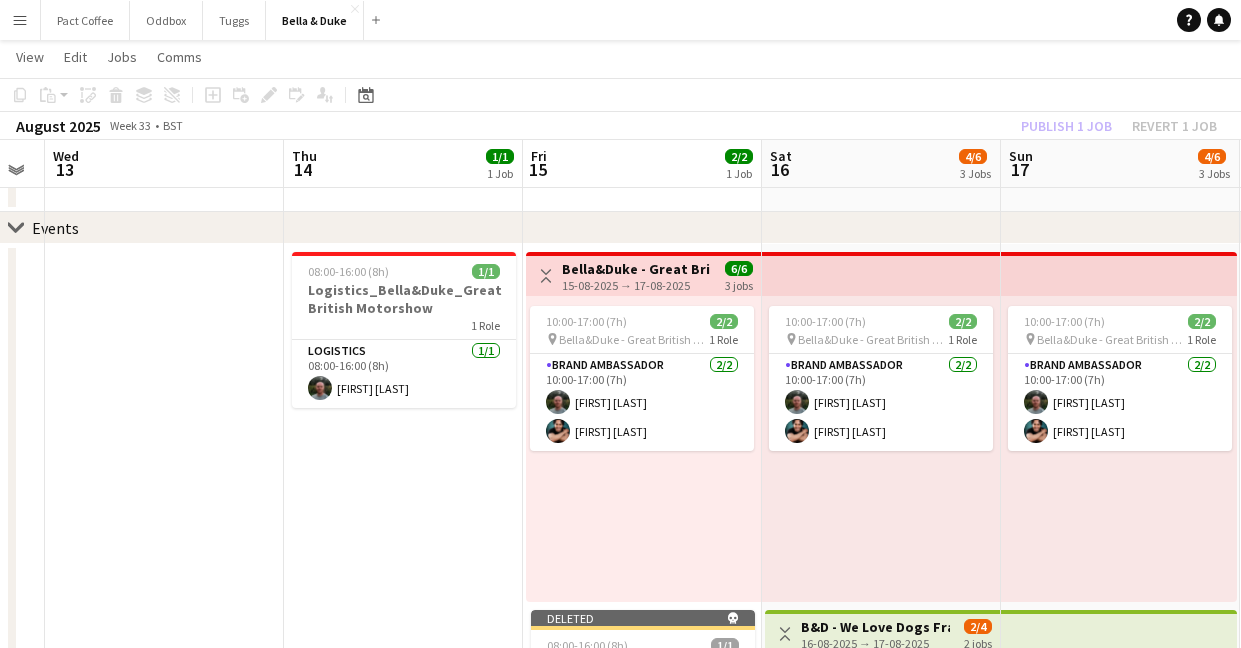 click on "[TIME] [TIME]    1/1   Logistics_Bella&Duke_Great British Motorshow   1 Role   Logistics   1/1   [TIME] [TIME]
[FIRST] [LAST]" at bounding box center (403, 964) 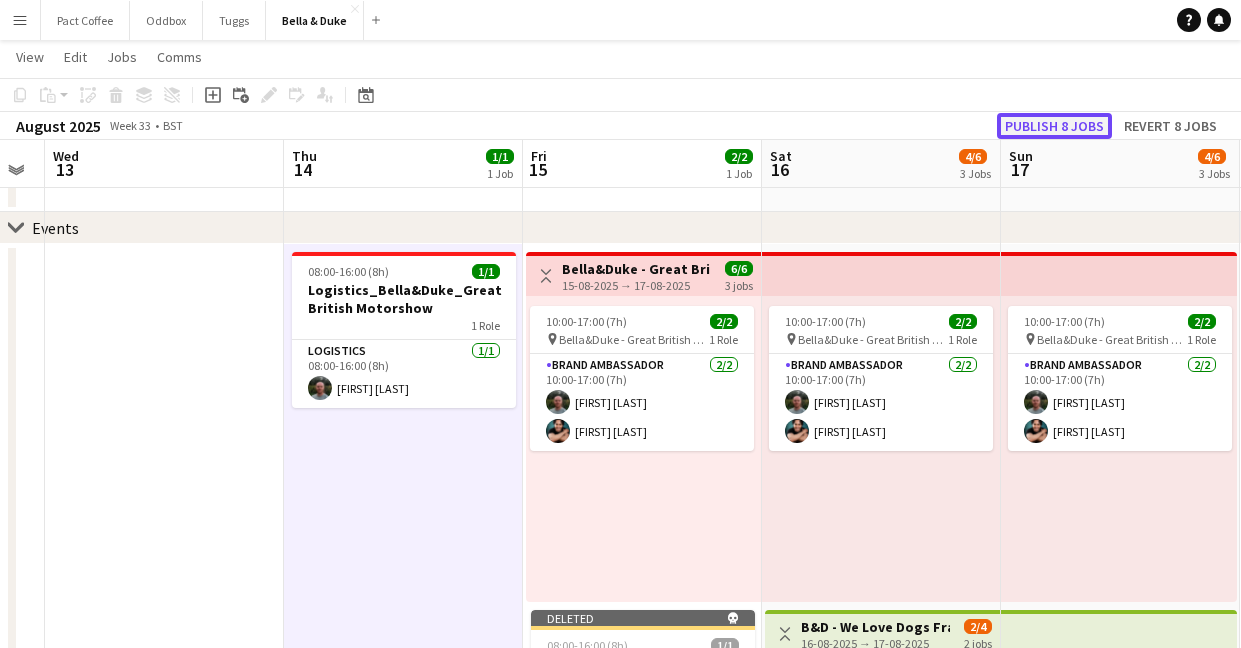 click on "Publish 8 jobs" 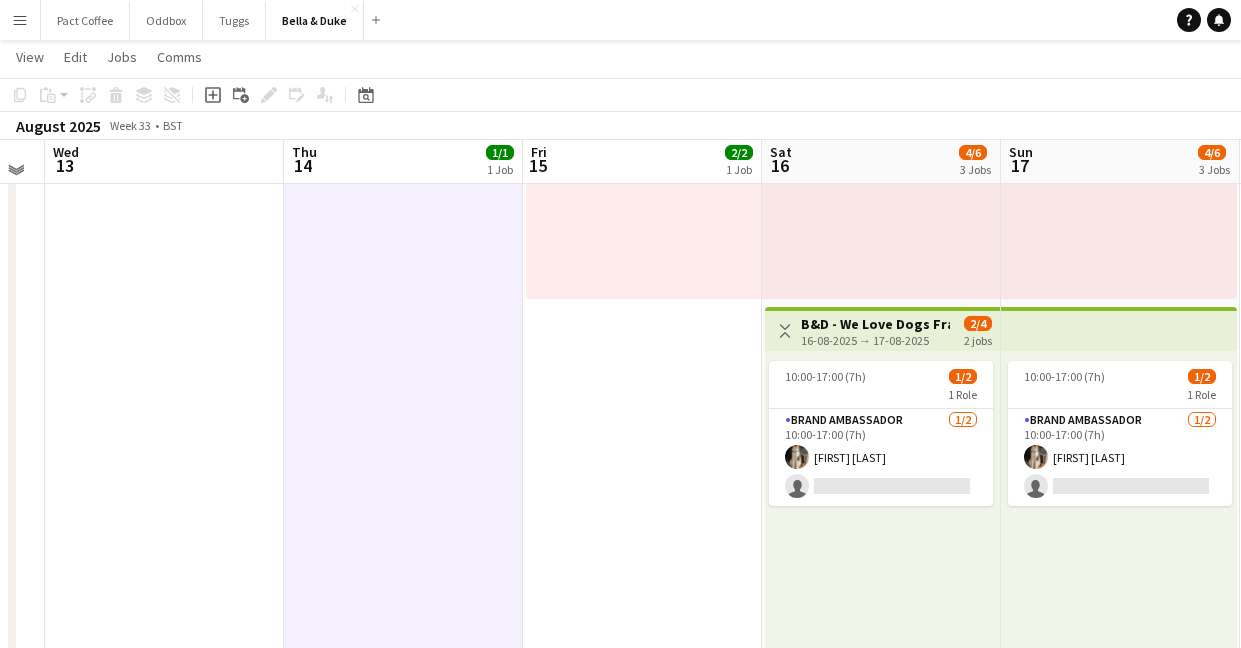 scroll, scrollTop: 382, scrollLeft: 0, axis: vertical 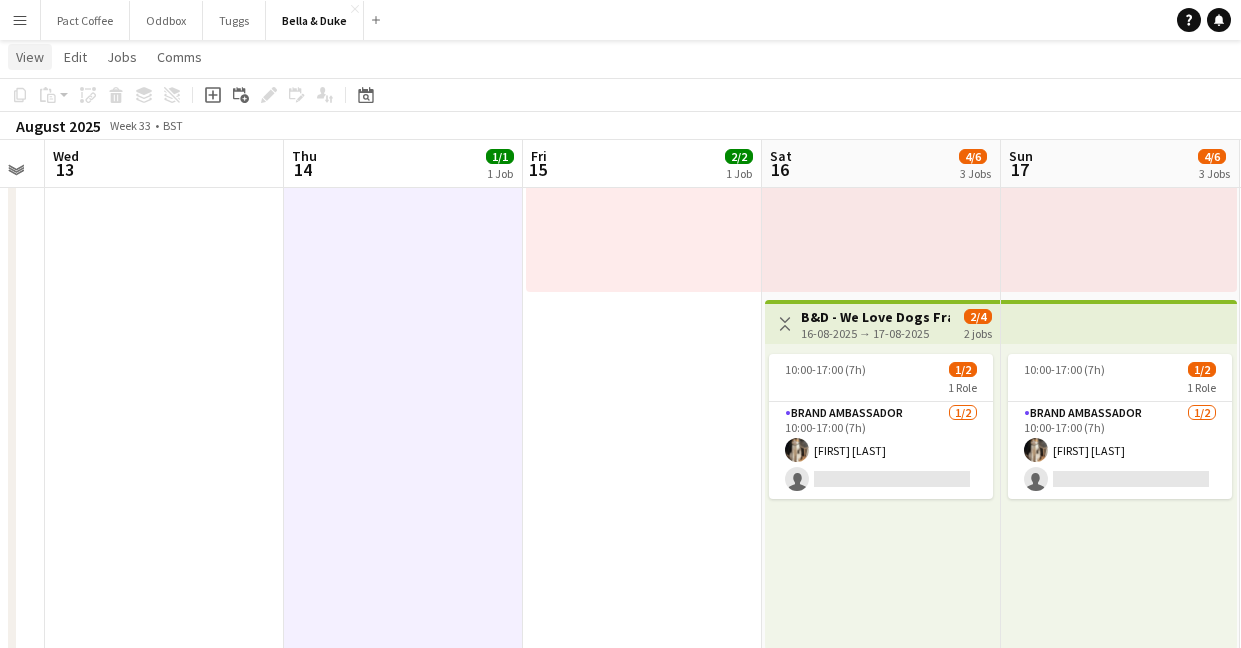 click on "View" 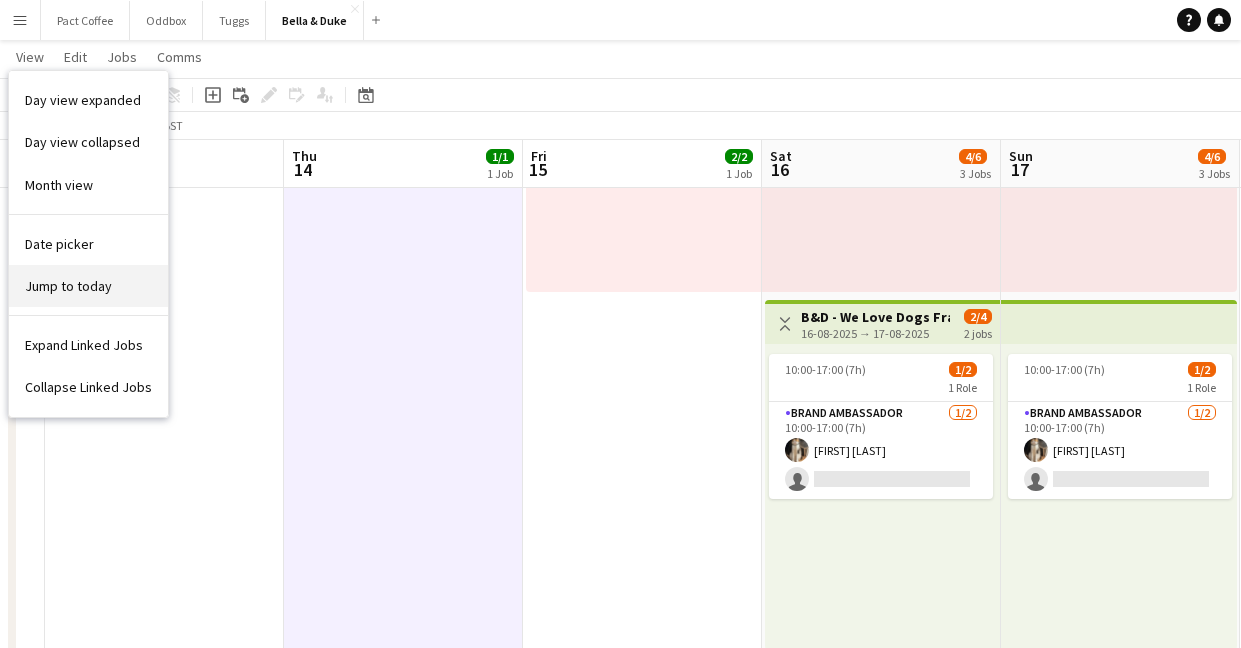 click on "Jump to today" at bounding box center [68, 286] 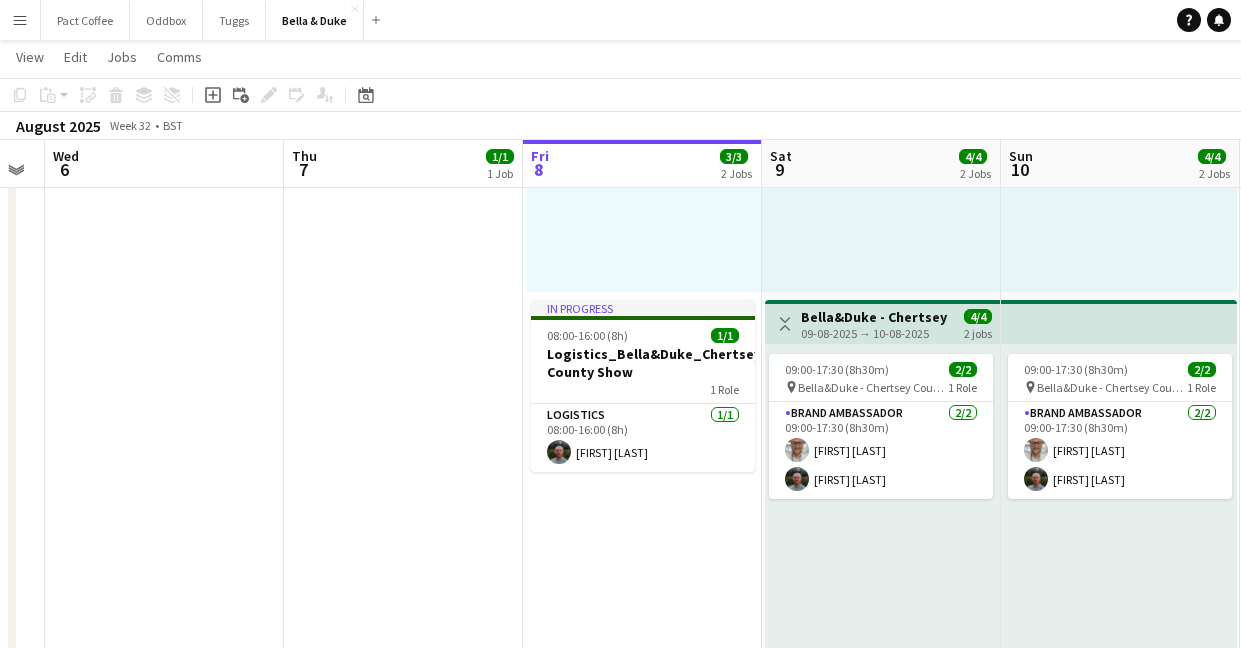 scroll, scrollTop: 0, scrollLeft: 688, axis: horizontal 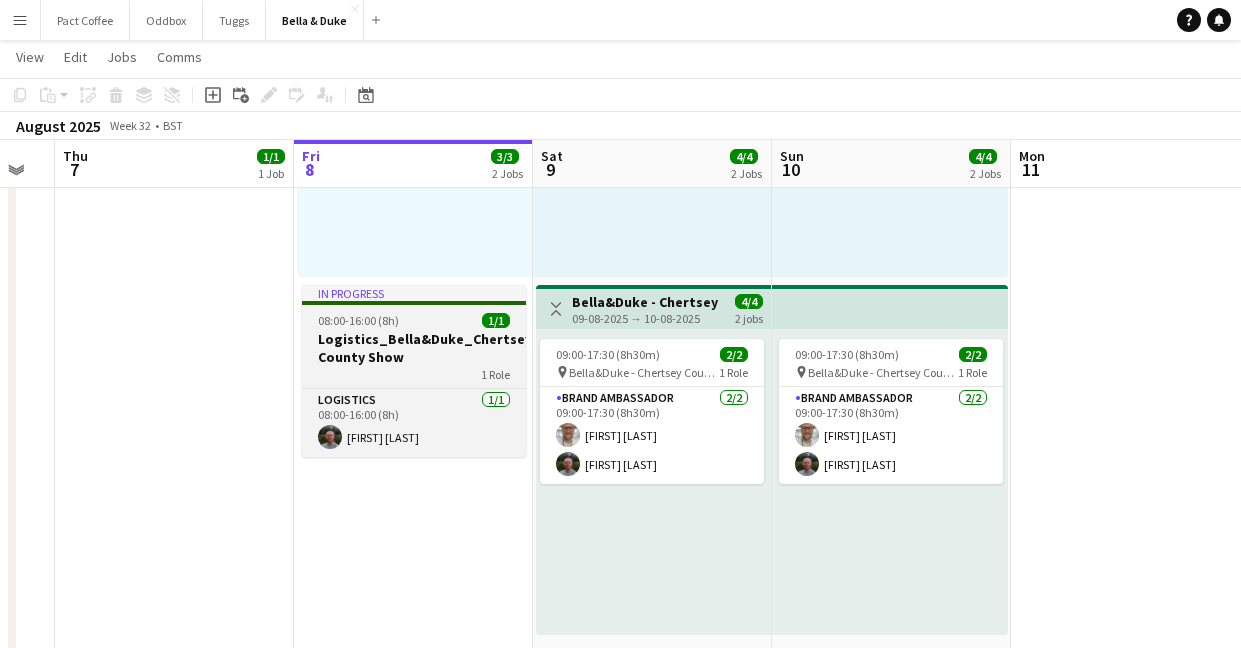click on "Logistics_Bella&Duke_Chertsey County Show" at bounding box center (414, 348) 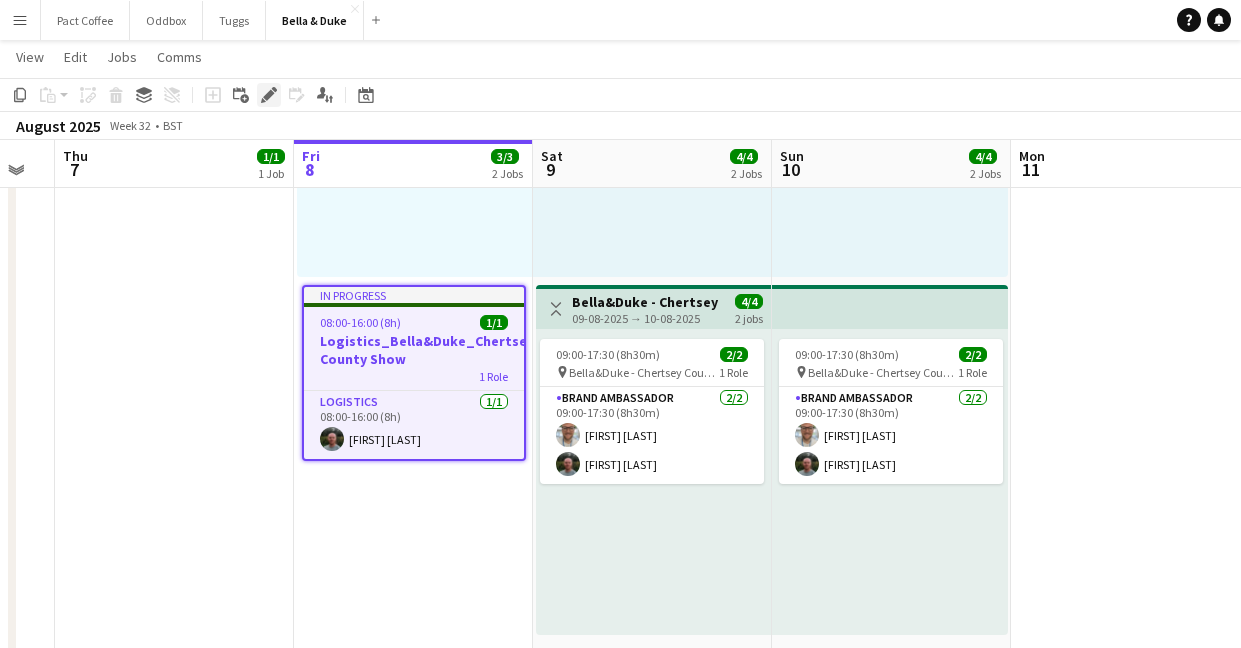click on "Edit" 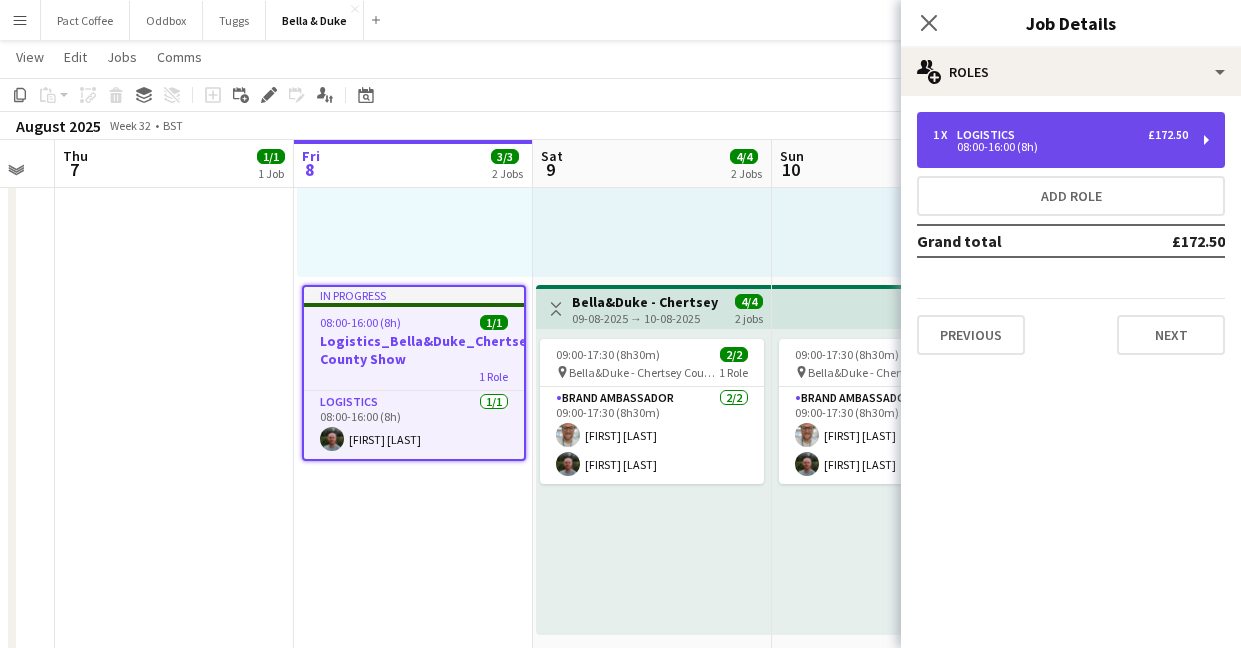 click on "08:00-16:00 (8h)" at bounding box center [1060, 147] 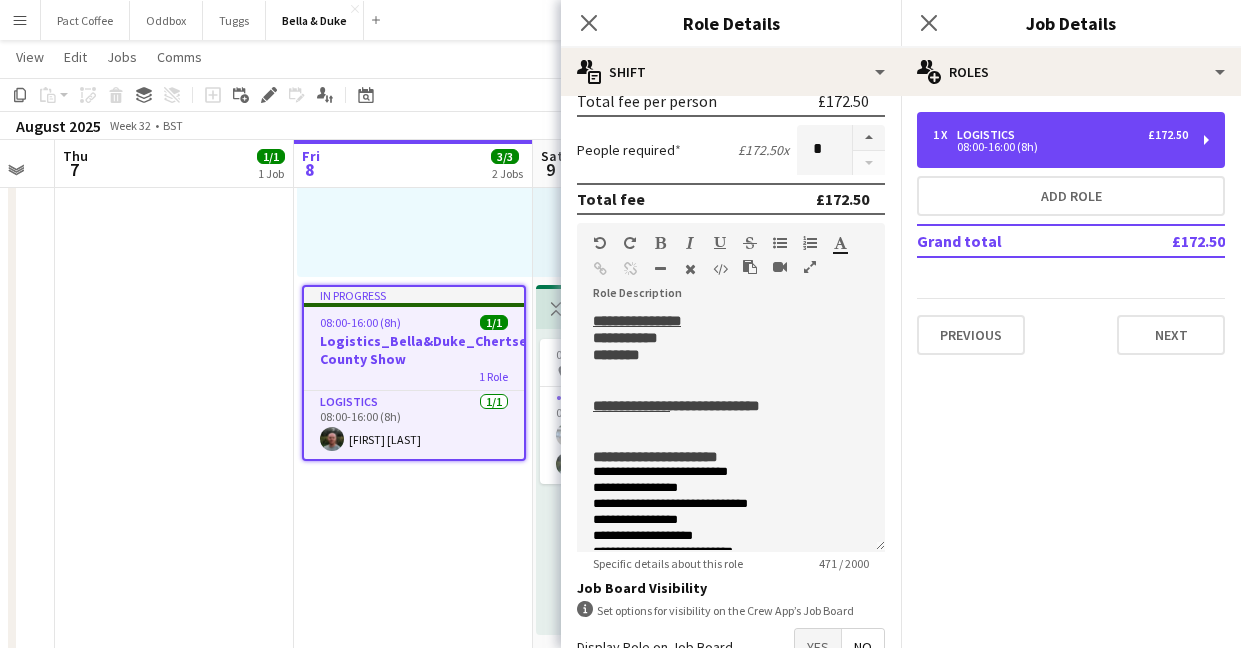 scroll, scrollTop: 379, scrollLeft: 0, axis: vertical 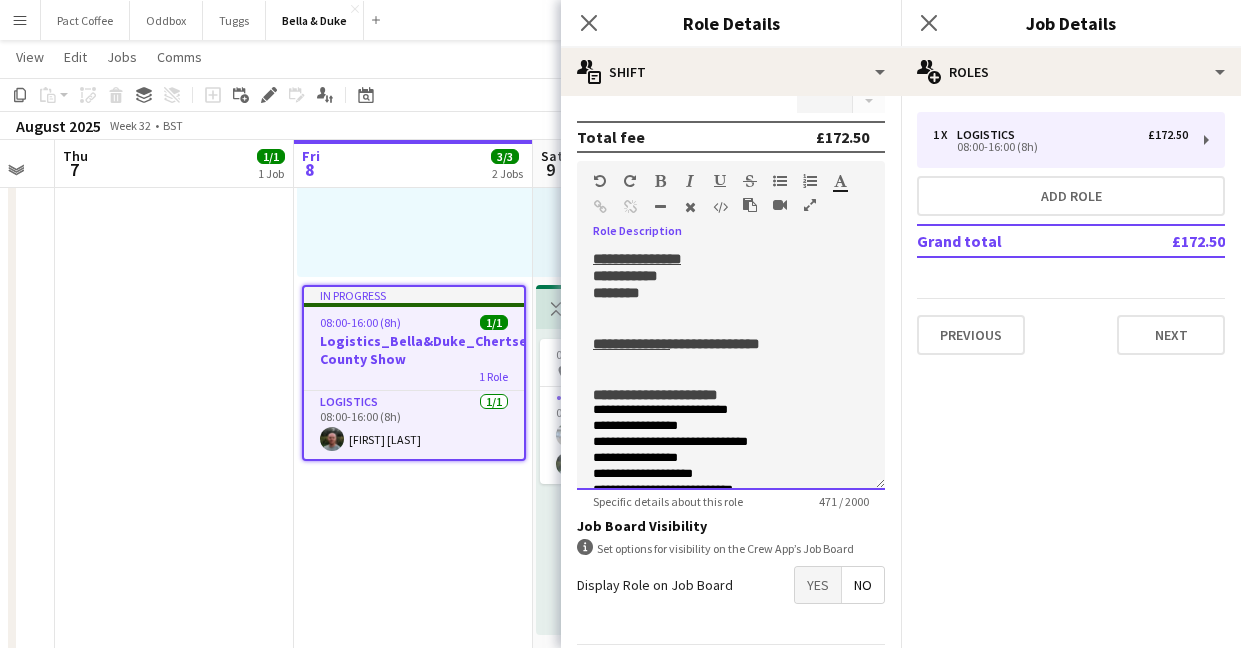 click on "********" at bounding box center (616, 293) 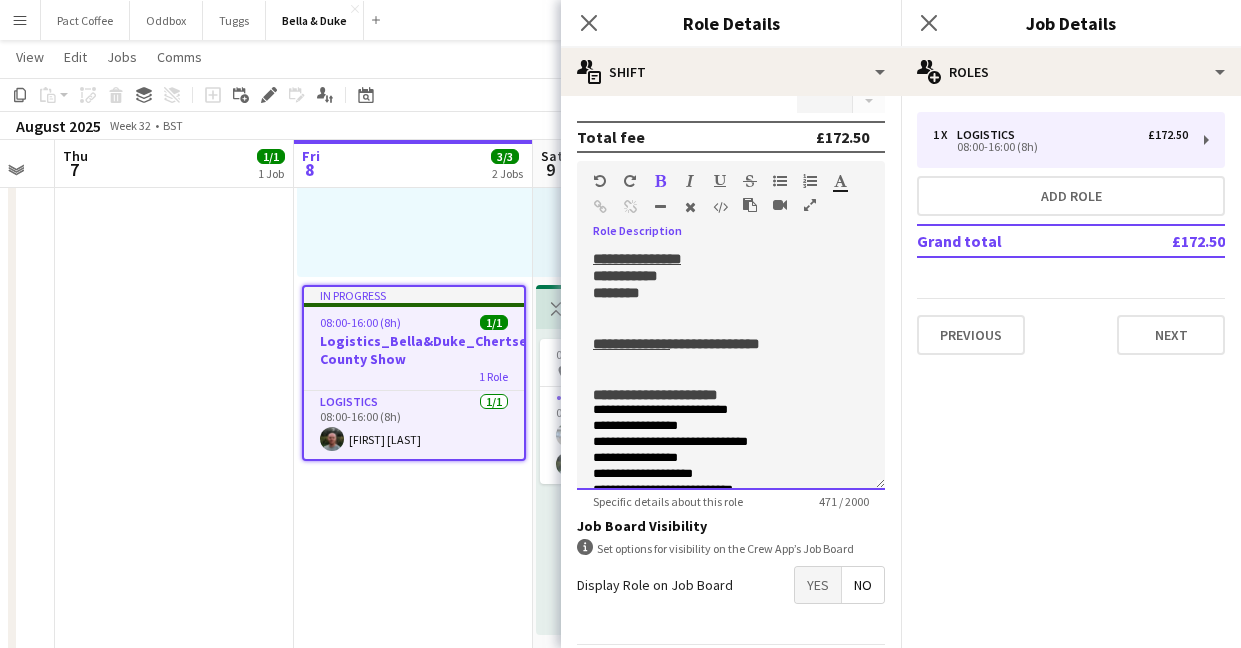 type 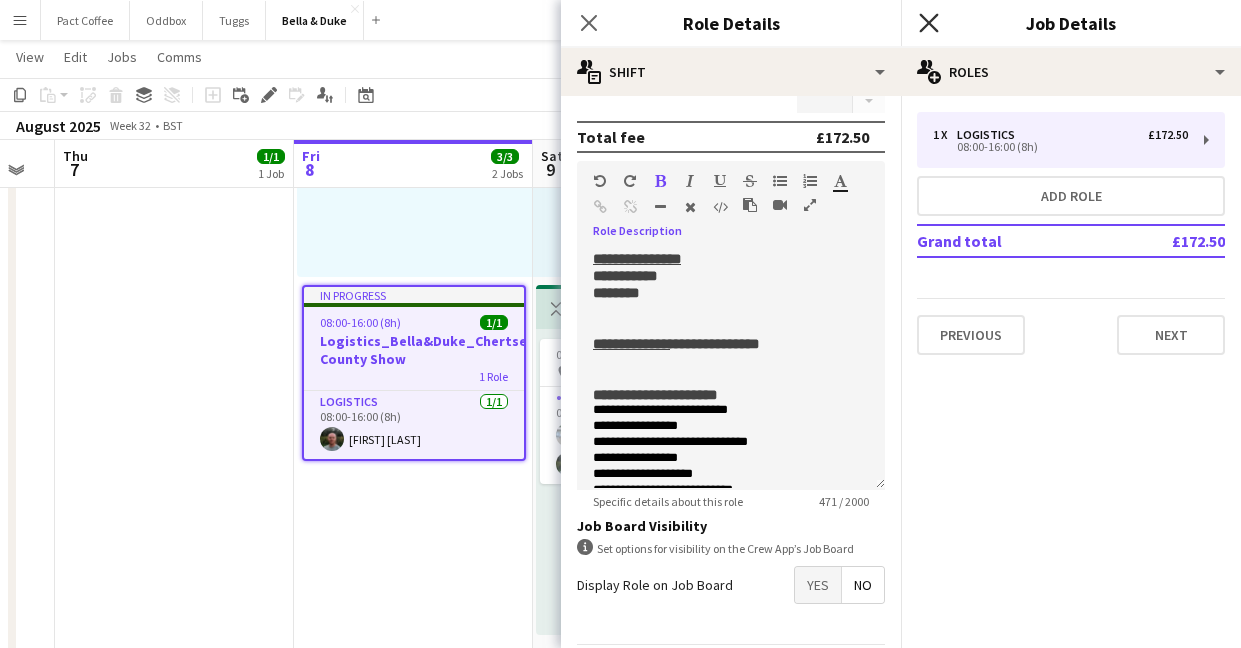 click on "Close pop-in" 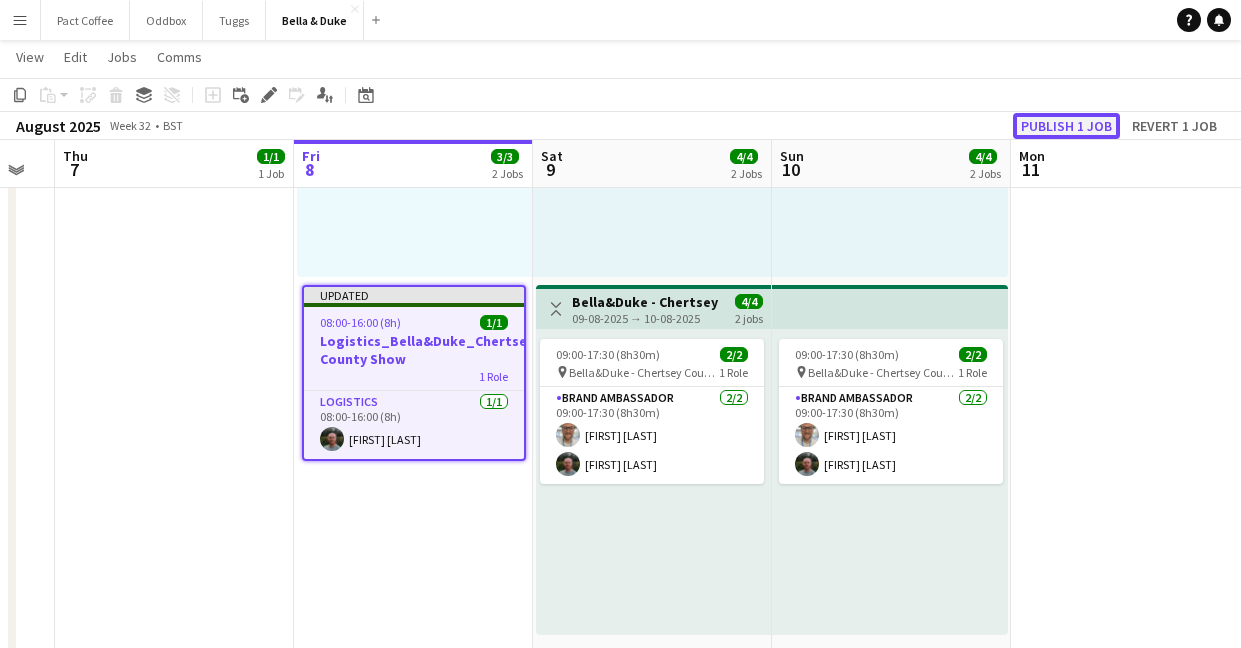 click on "Publish 1 job" 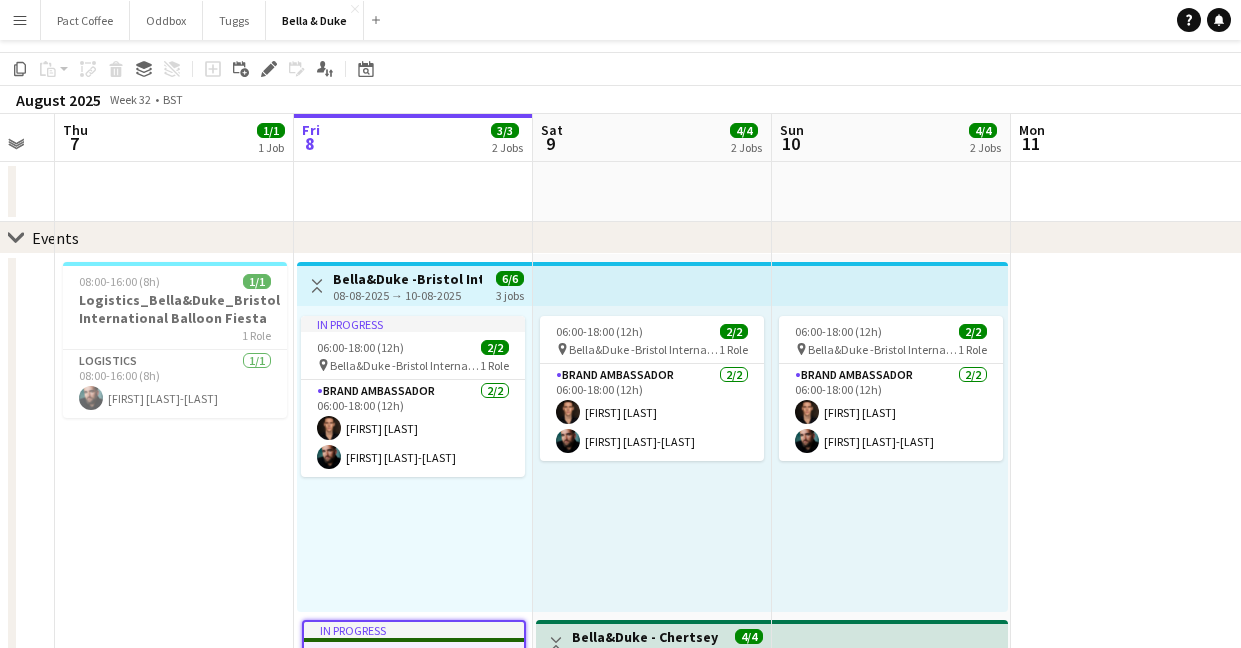 scroll, scrollTop: 0, scrollLeft: 0, axis: both 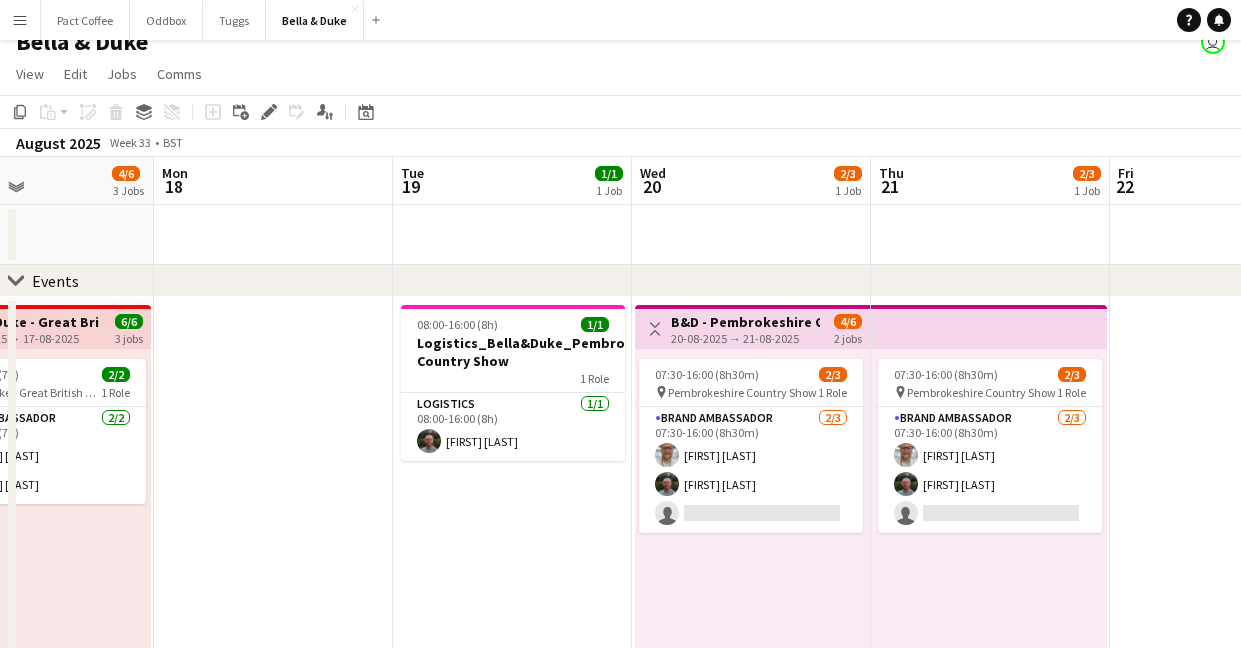 click on "Menu" at bounding box center (20, 20) 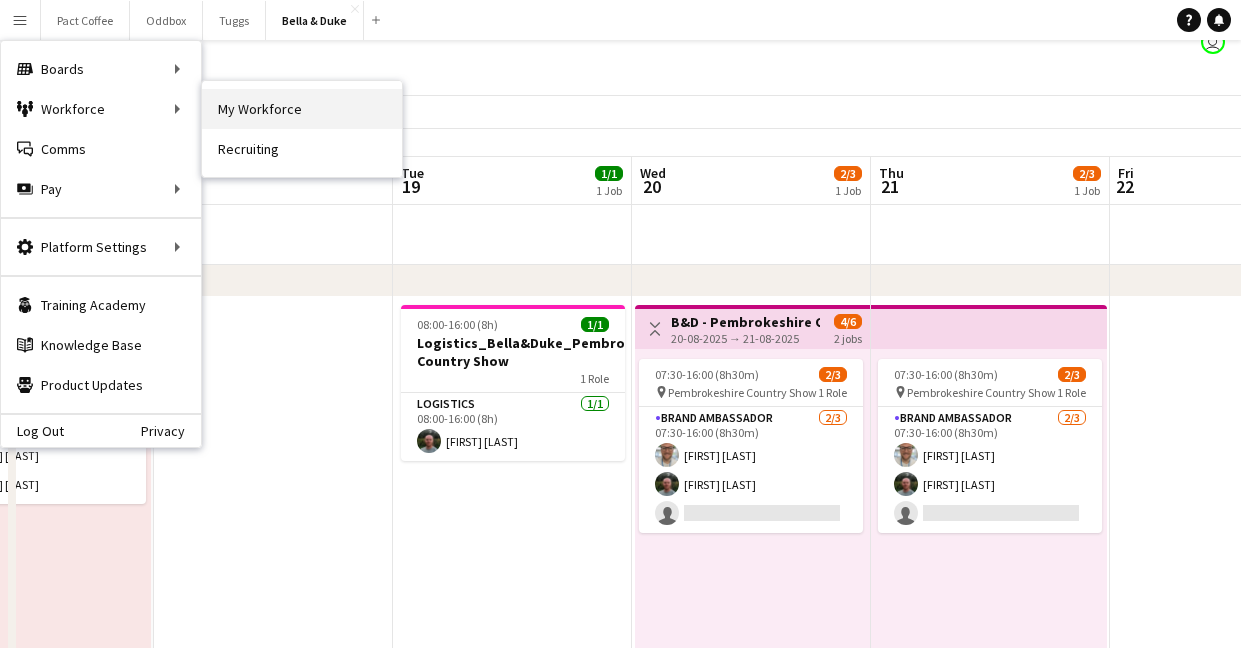 click on "My Workforce" at bounding box center [302, 109] 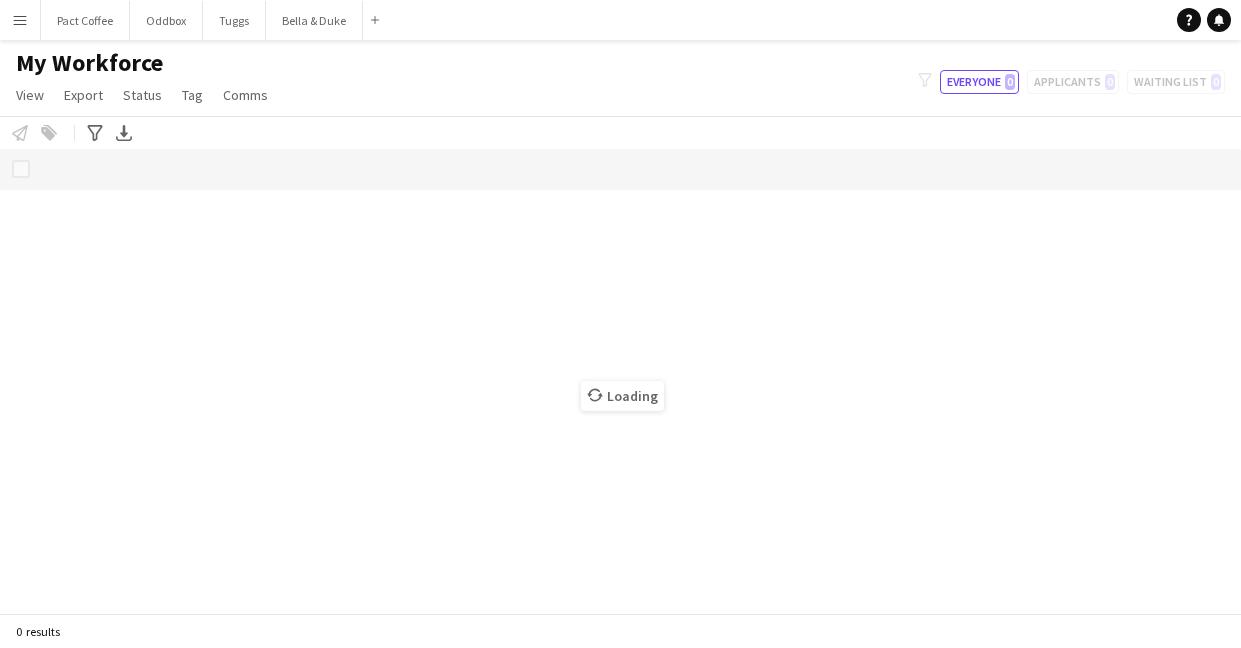 scroll, scrollTop: 0, scrollLeft: 0, axis: both 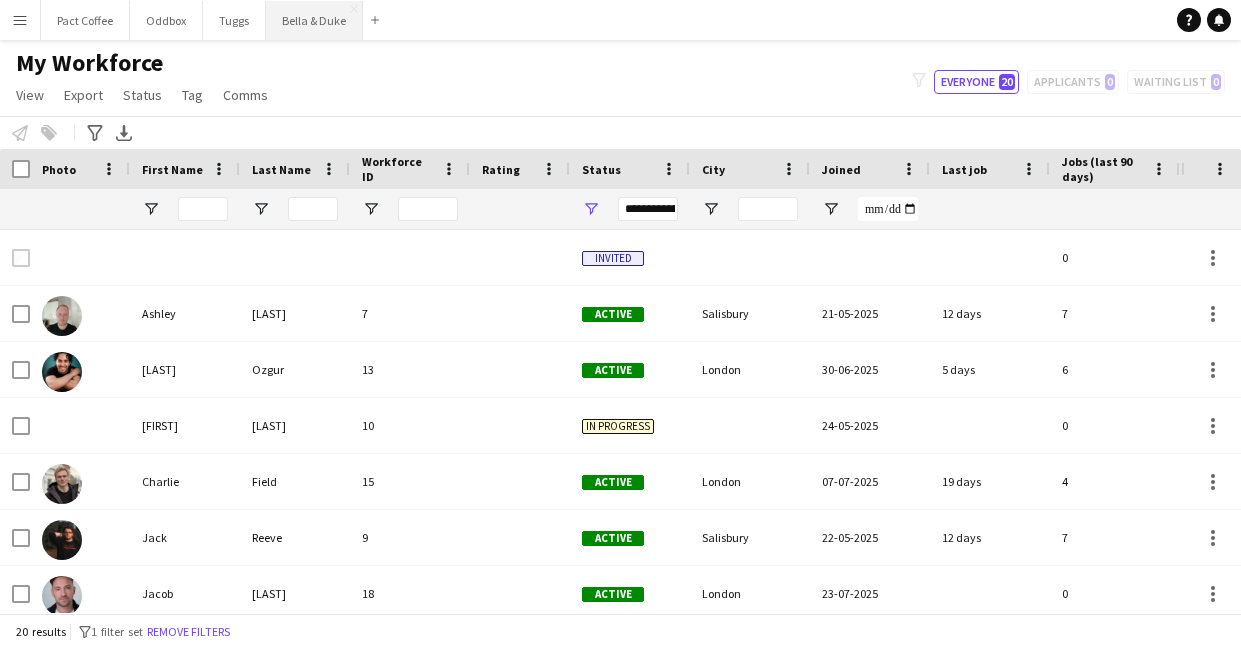 click on "Bella & Duke
Close" at bounding box center [314, 20] 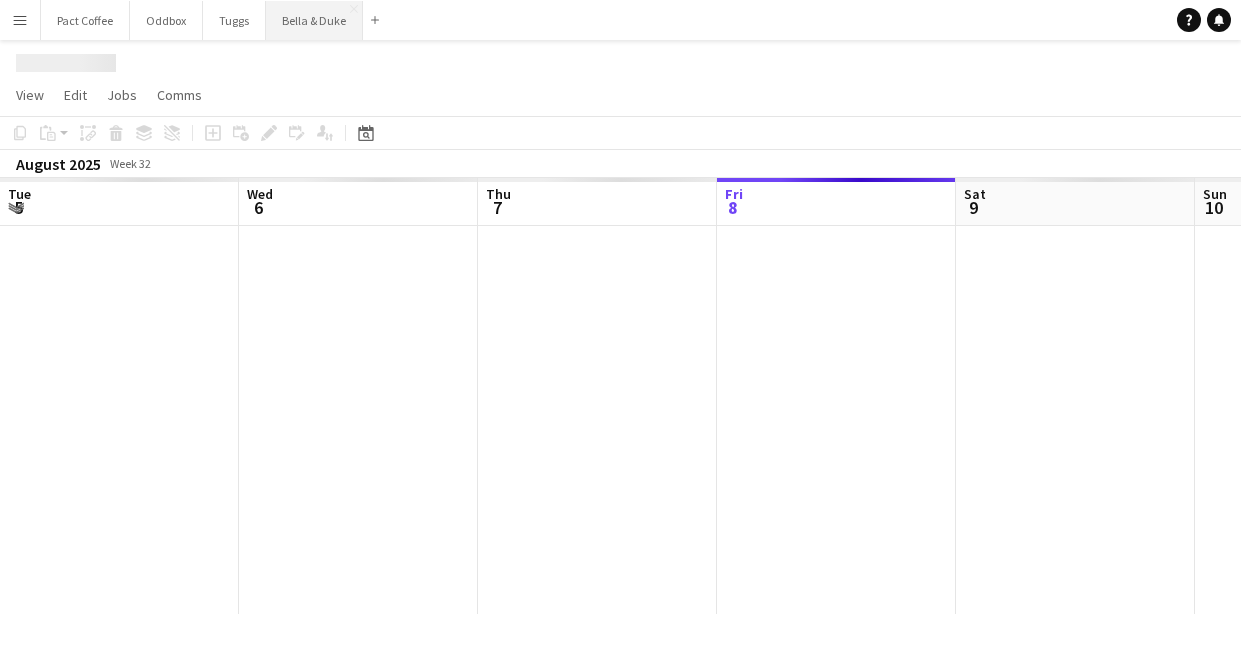 scroll, scrollTop: 0, scrollLeft: 478, axis: horizontal 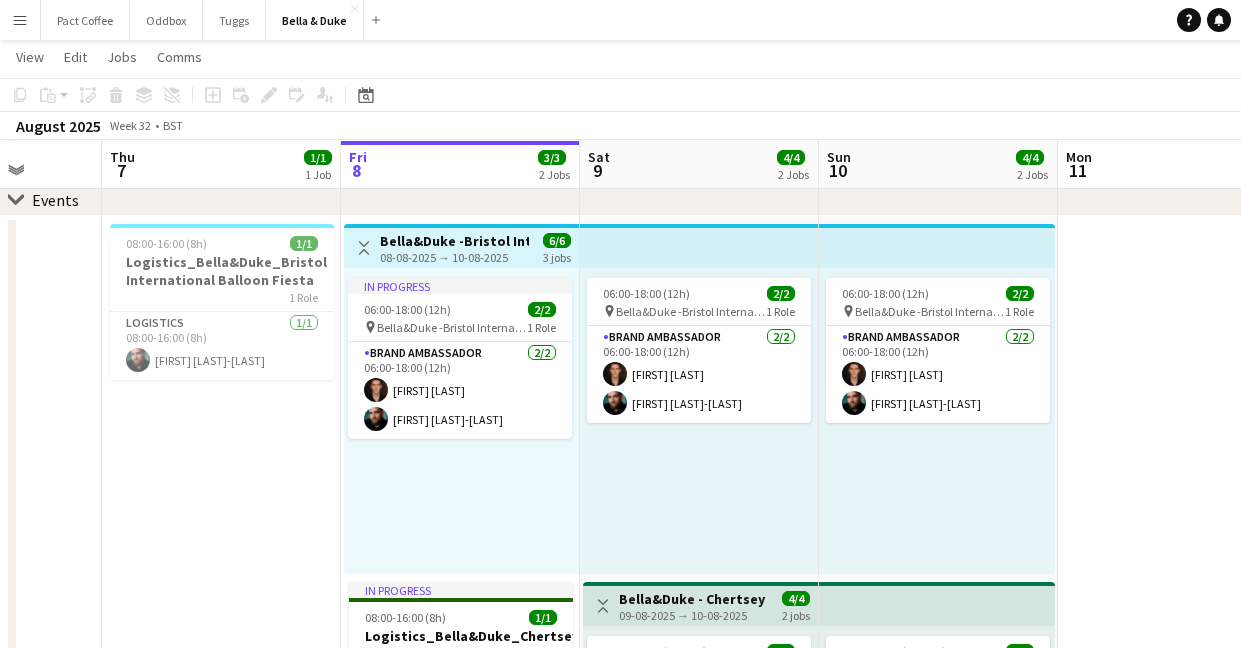 click on "[TIME] [TIME]    1/1   Logistics_Bella&Duke_Bristol International Balloon Fiesta   1 Role   Logistics   1/1   [TIME] [TIME]
[FIRST] [LAST]-[LAST]" at bounding box center (221, 897) 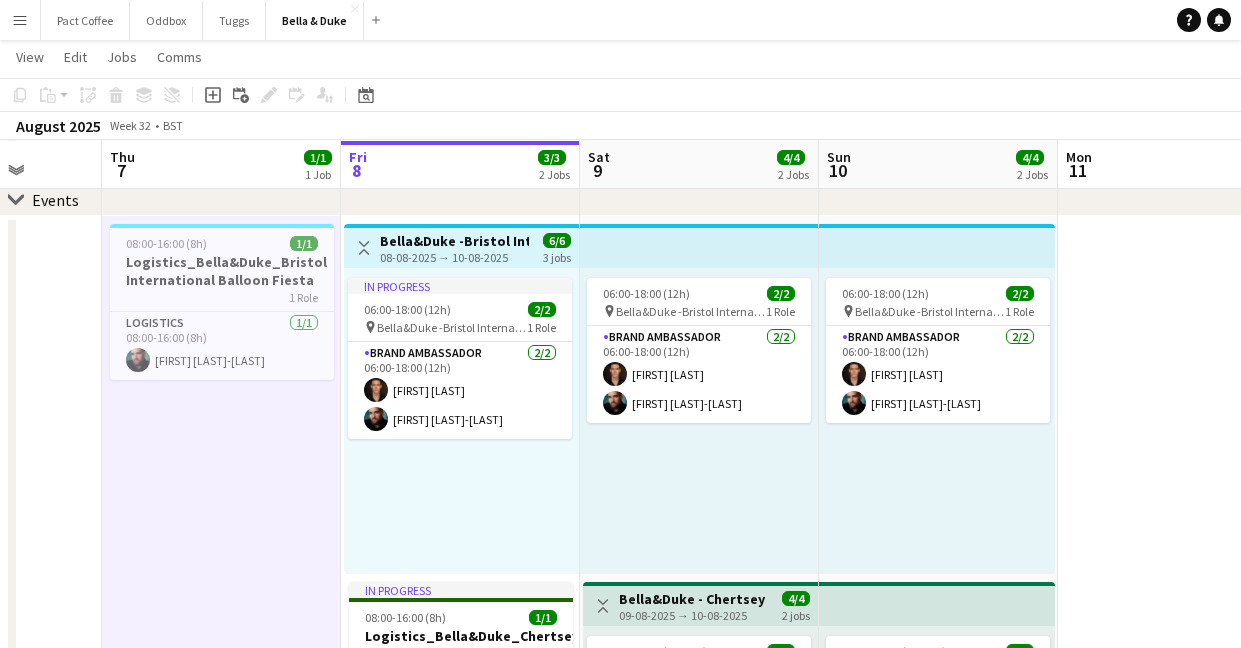 click at bounding box center (1177, 897) 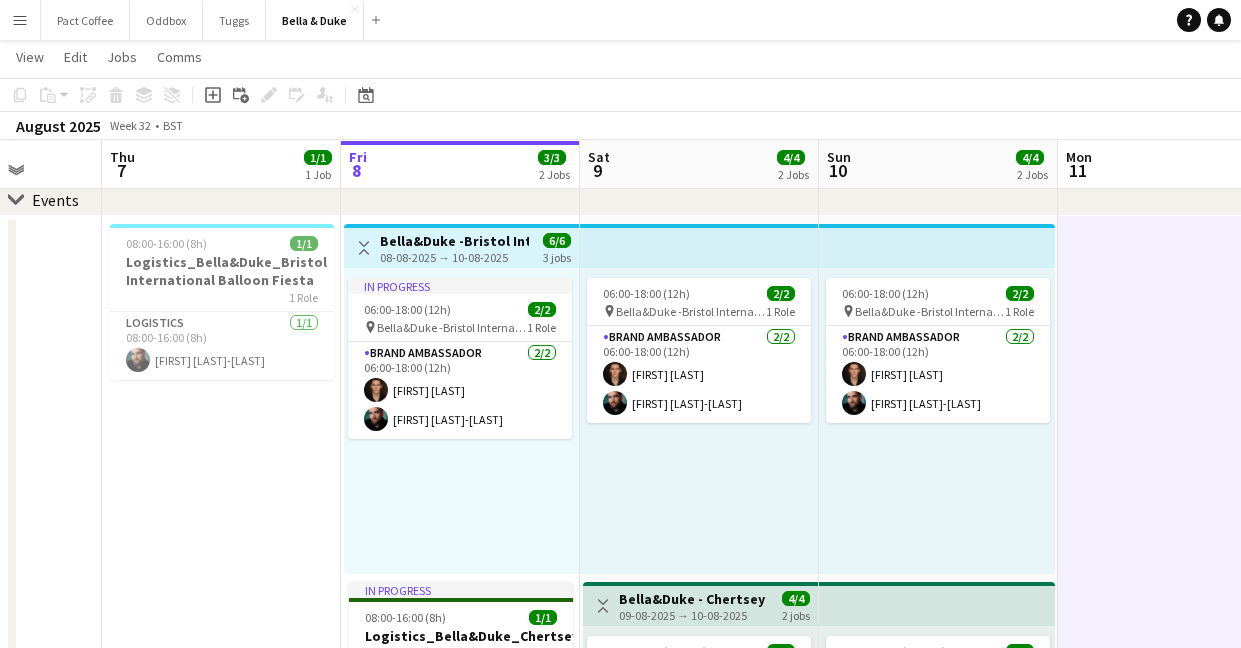 click on "[TIME] [TIME]    1/1   Logistics_Bella&Duke_Bristol International Balloon Fiesta   1 Role   Logistics   1/1   [TIME] [TIME]
[FIRST] [LAST]-[LAST]" at bounding box center (221, 897) 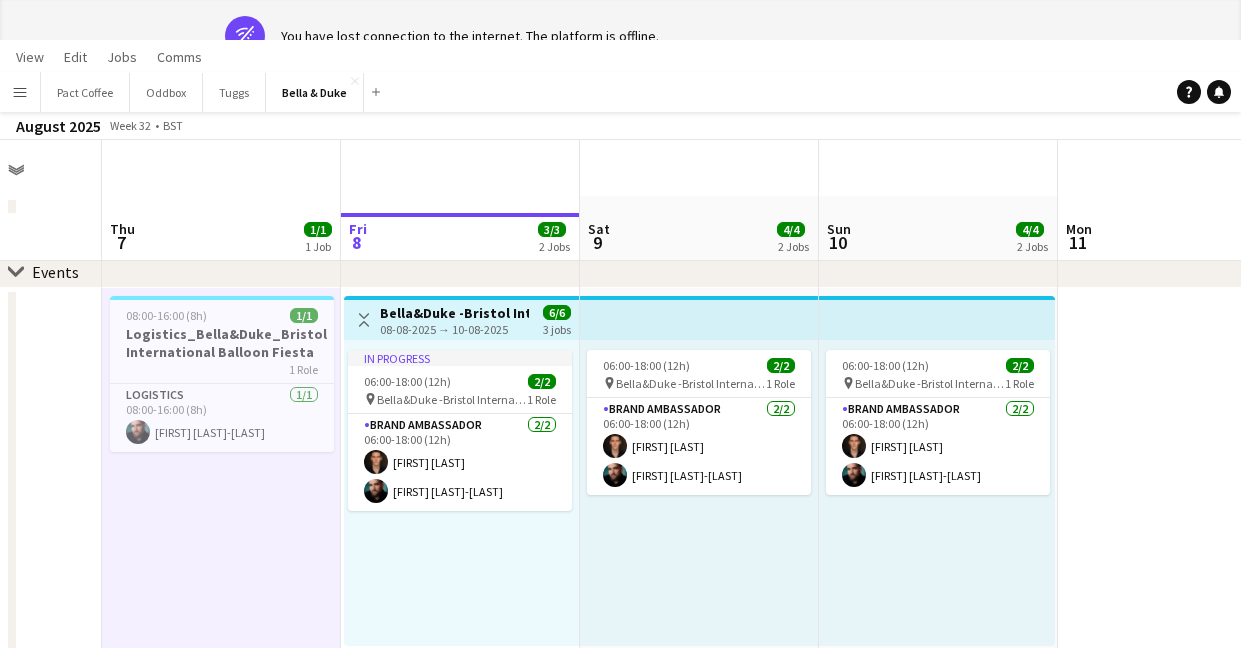 scroll, scrollTop: 0, scrollLeft: 0, axis: both 